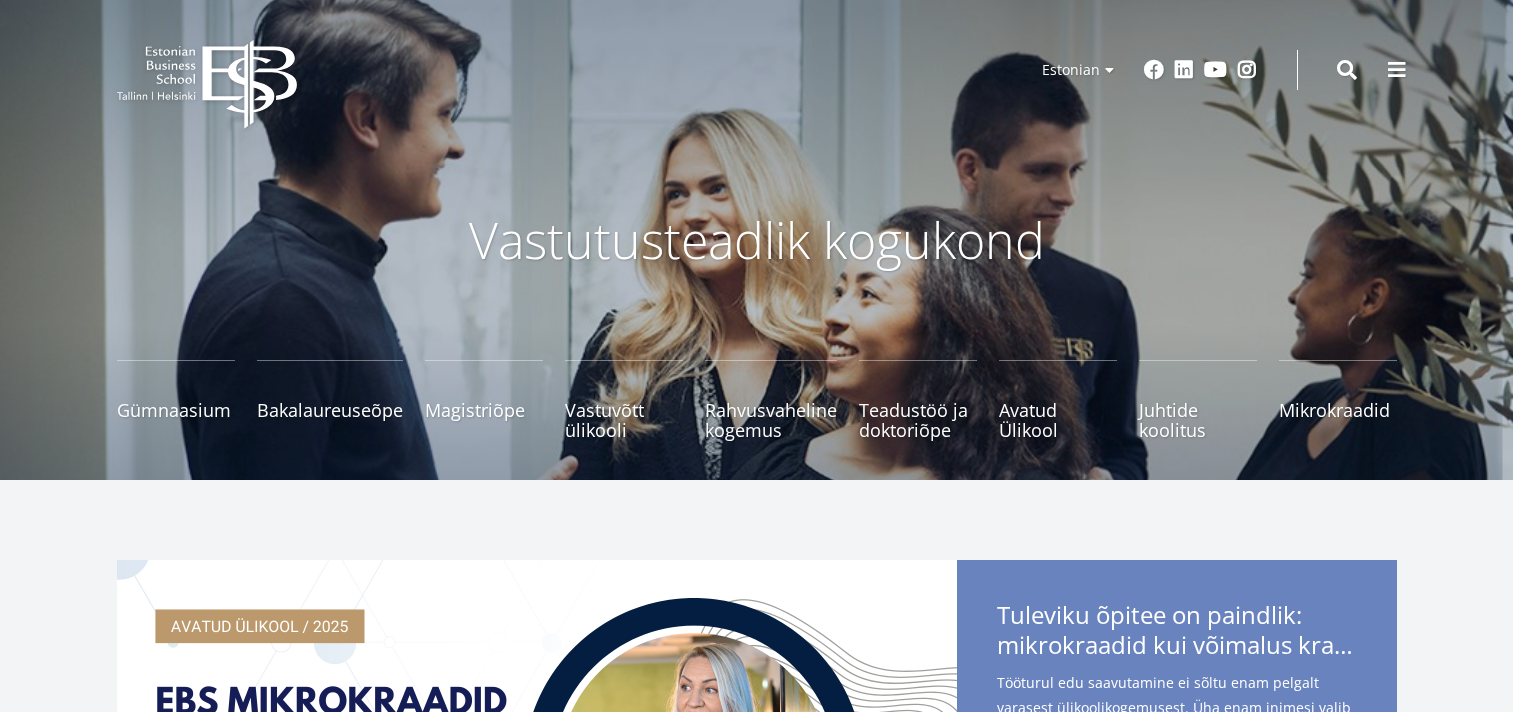 scroll, scrollTop: 0, scrollLeft: 0, axis: both 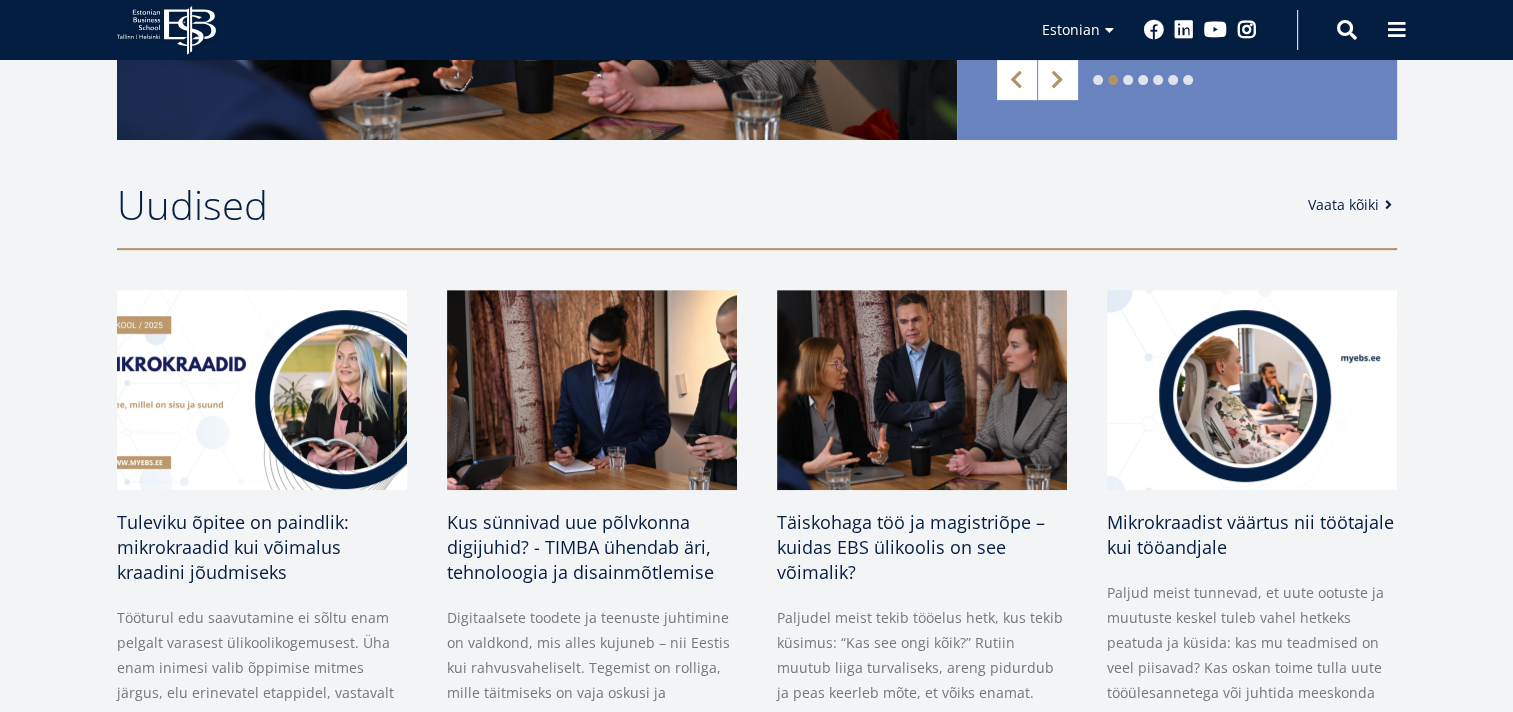 click on "Vaata kõiki" at bounding box center [1353, 205] 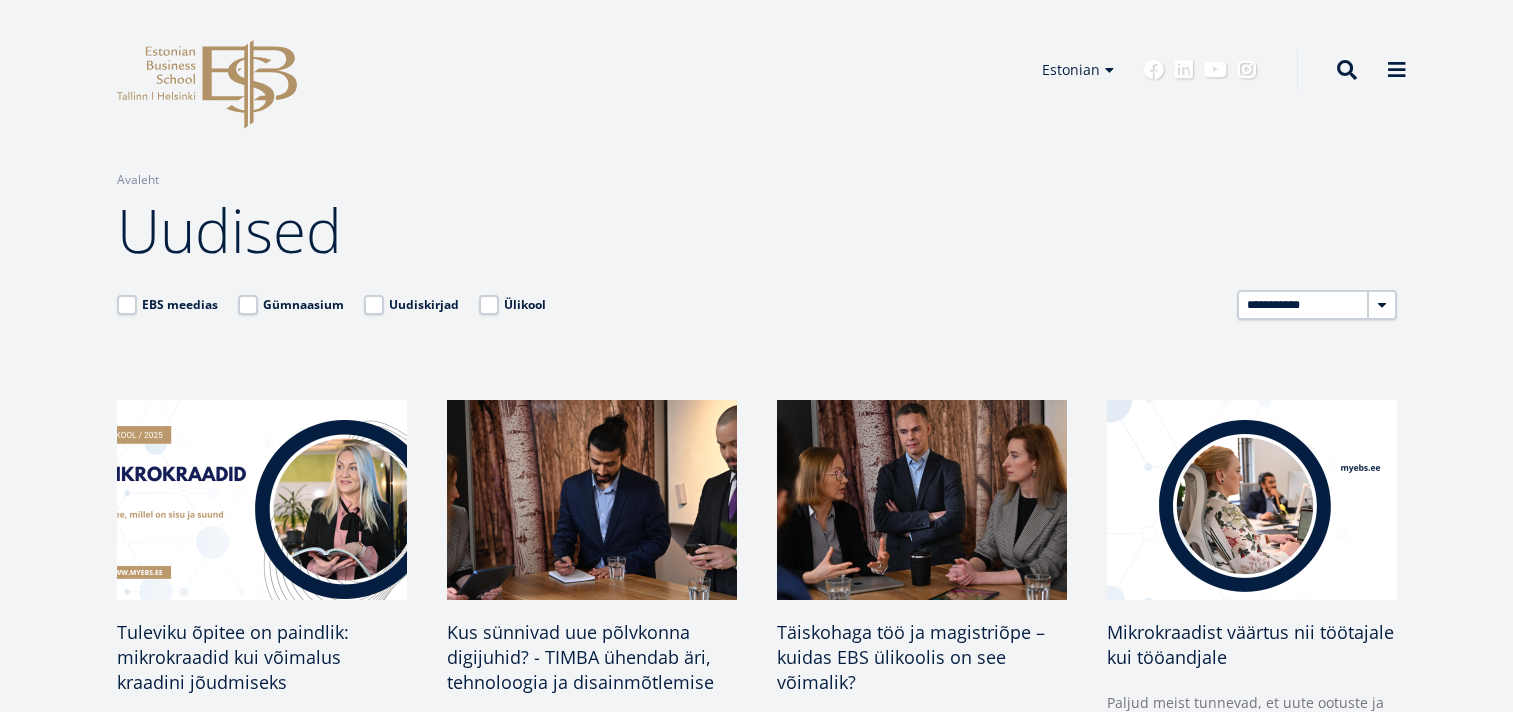 scroll, scrollTop: 0, scrollLeft: 0, axis: both 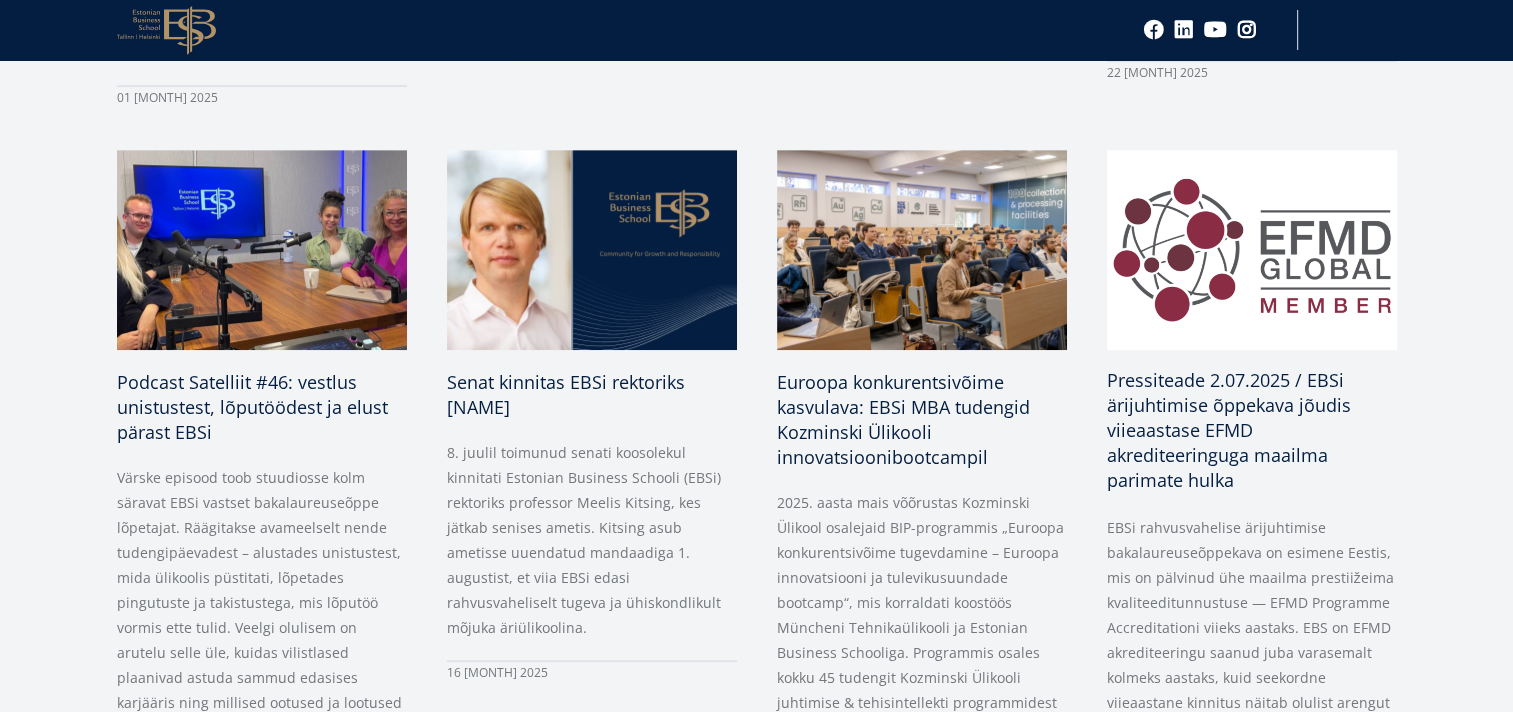 click on "Pressiteade 2.07.2025 / EBSi ärijuhtimise õppekava jõudis viieaastase EFMD akrediteeringuga maailma parimate hulka" at bounding box center (1229, 430) 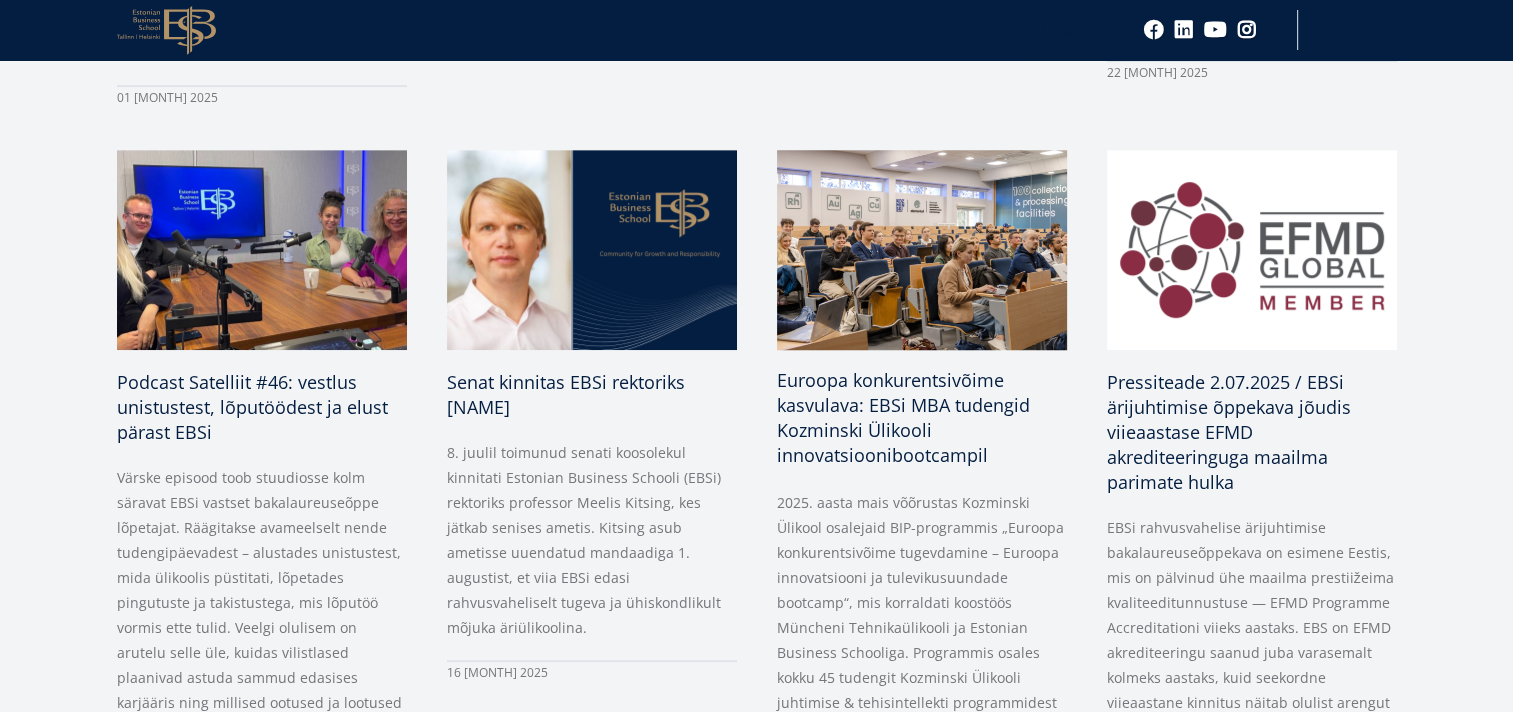 click on "Euroopa konkurentsivõime kasvulava: EBSi MBA tudengid Kozminski Ülikooli innovatsioonibootcampil" at bounding box center (903, 417) 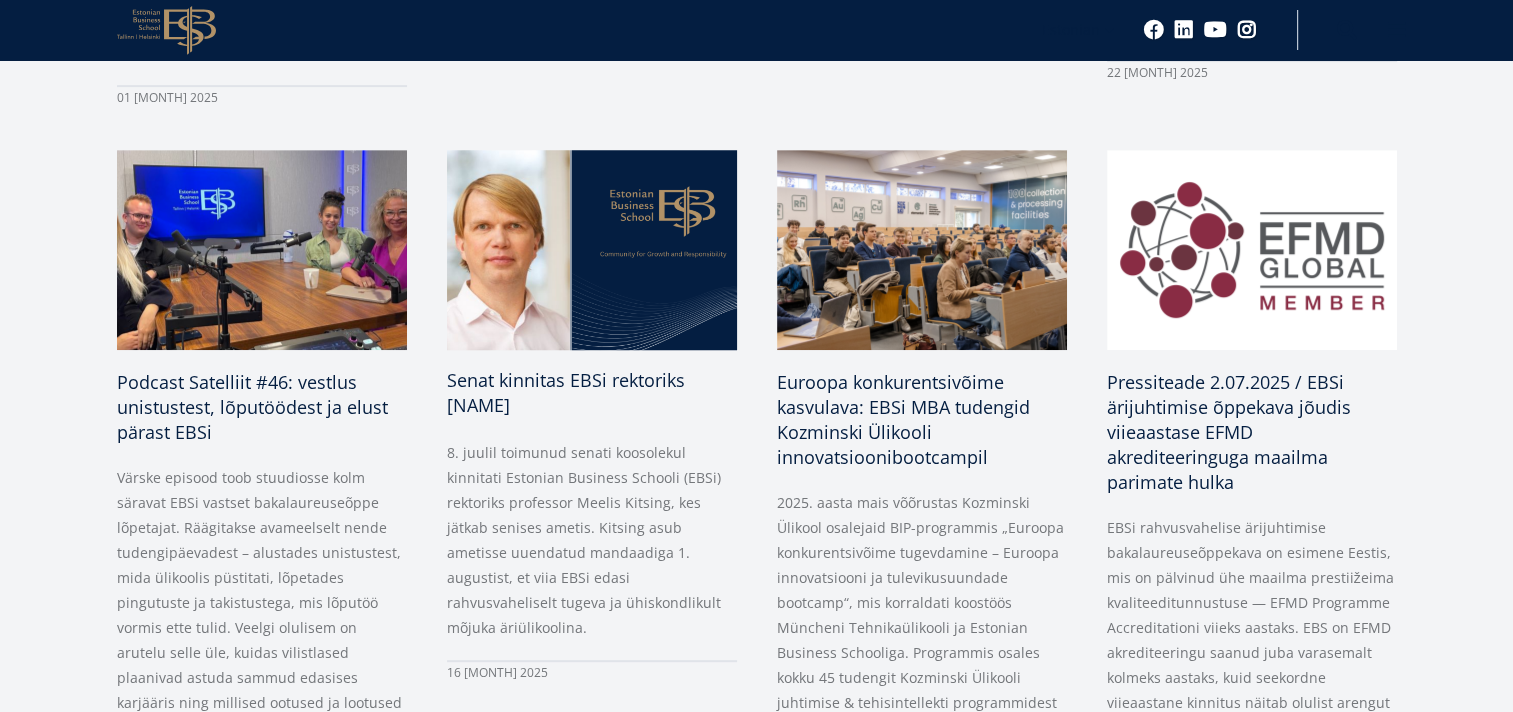 click on "Senat kinnitas EBSi rektoriks [FIRST NAME] [LAST NAME]" at bounding box center [566, 392] 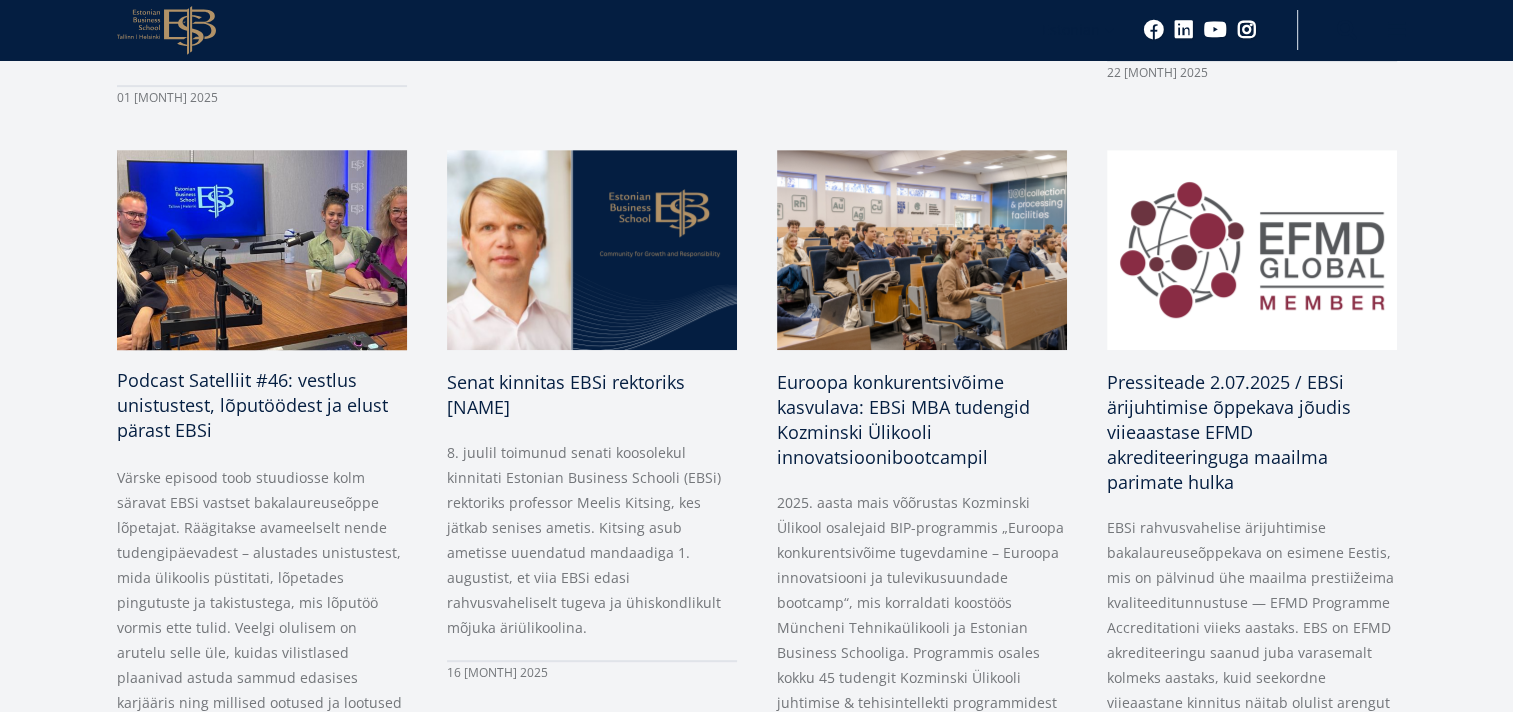 click on "Podcast Satelliit #46: vestlus unistustest, lõputöödest ja elust pärast EBSi" at bounding box center (252, 405) 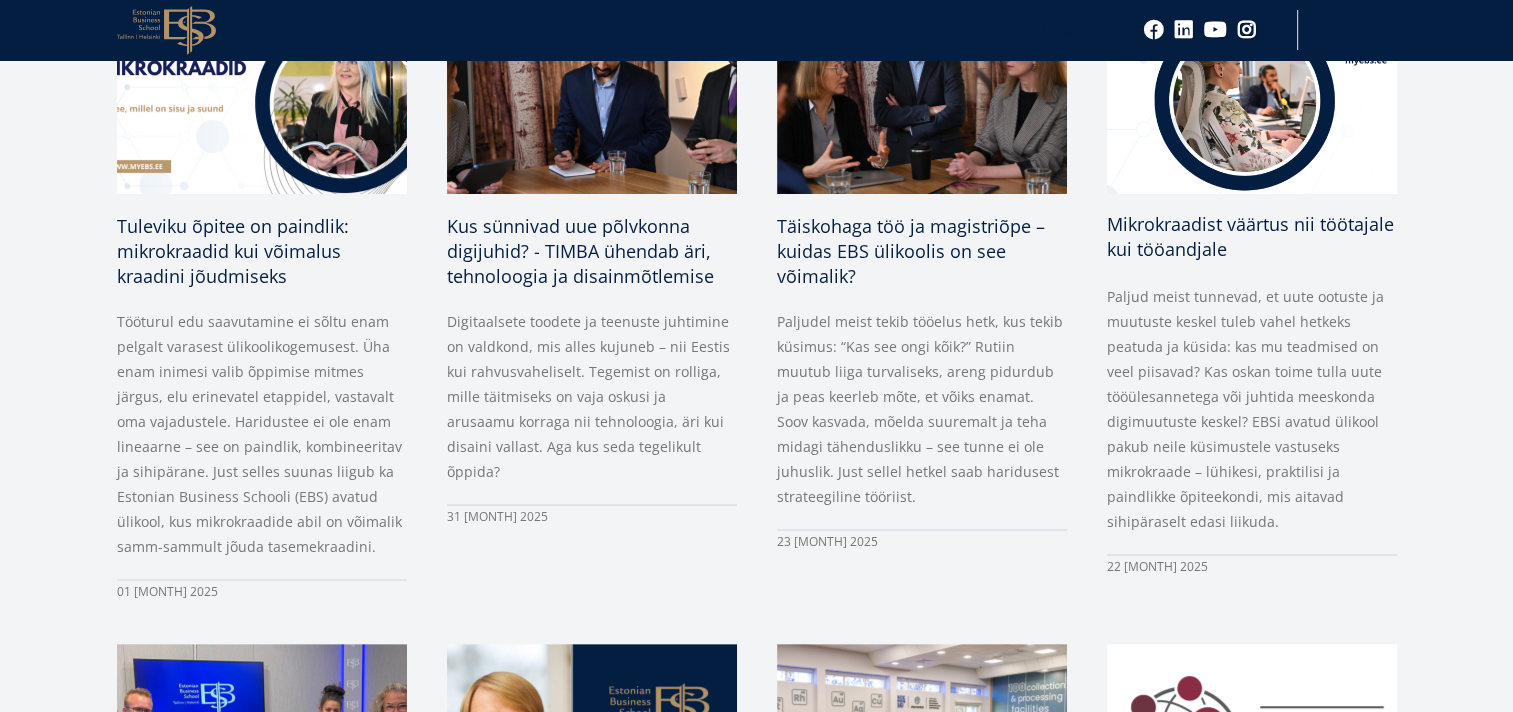 scroll, scrollTop: 300, scrollLeft: 0, axis: vertical 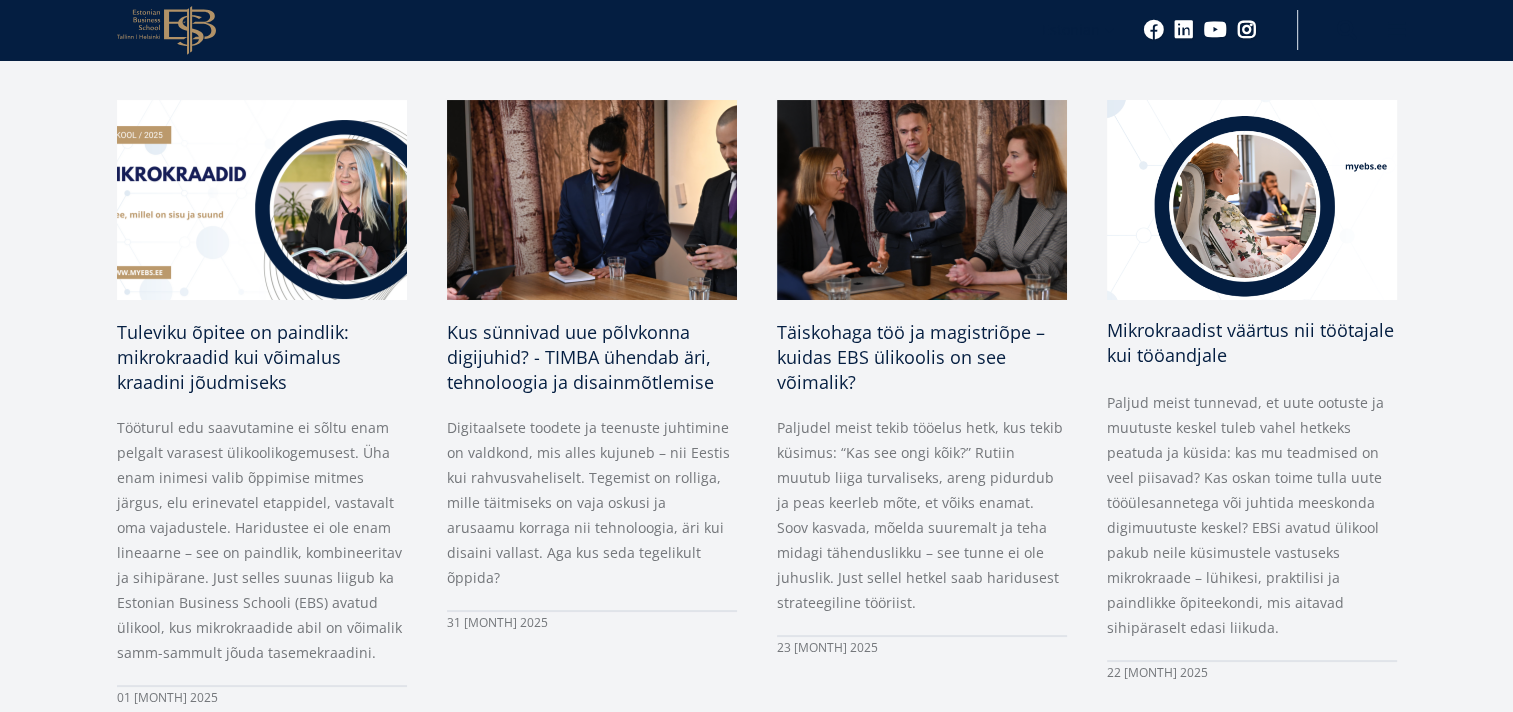click on "Mikrokraadist väärtus nii töötajale kui tööandjale" at bounding box center [1250, 342] 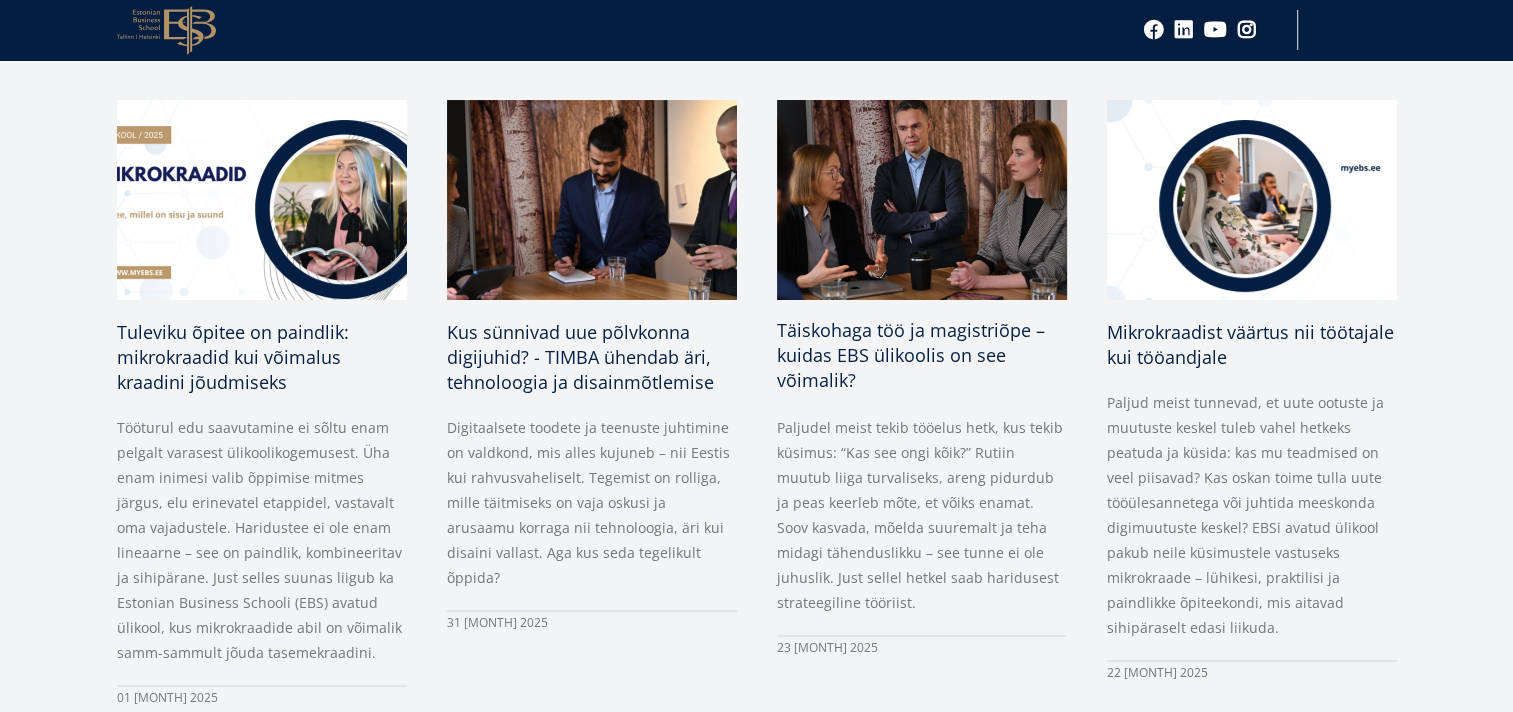 click on "Täiskohaga töö ja magistriõpe – kuidas EBS ülikoolis on see võimalik?" at bounding box center [911, 355] 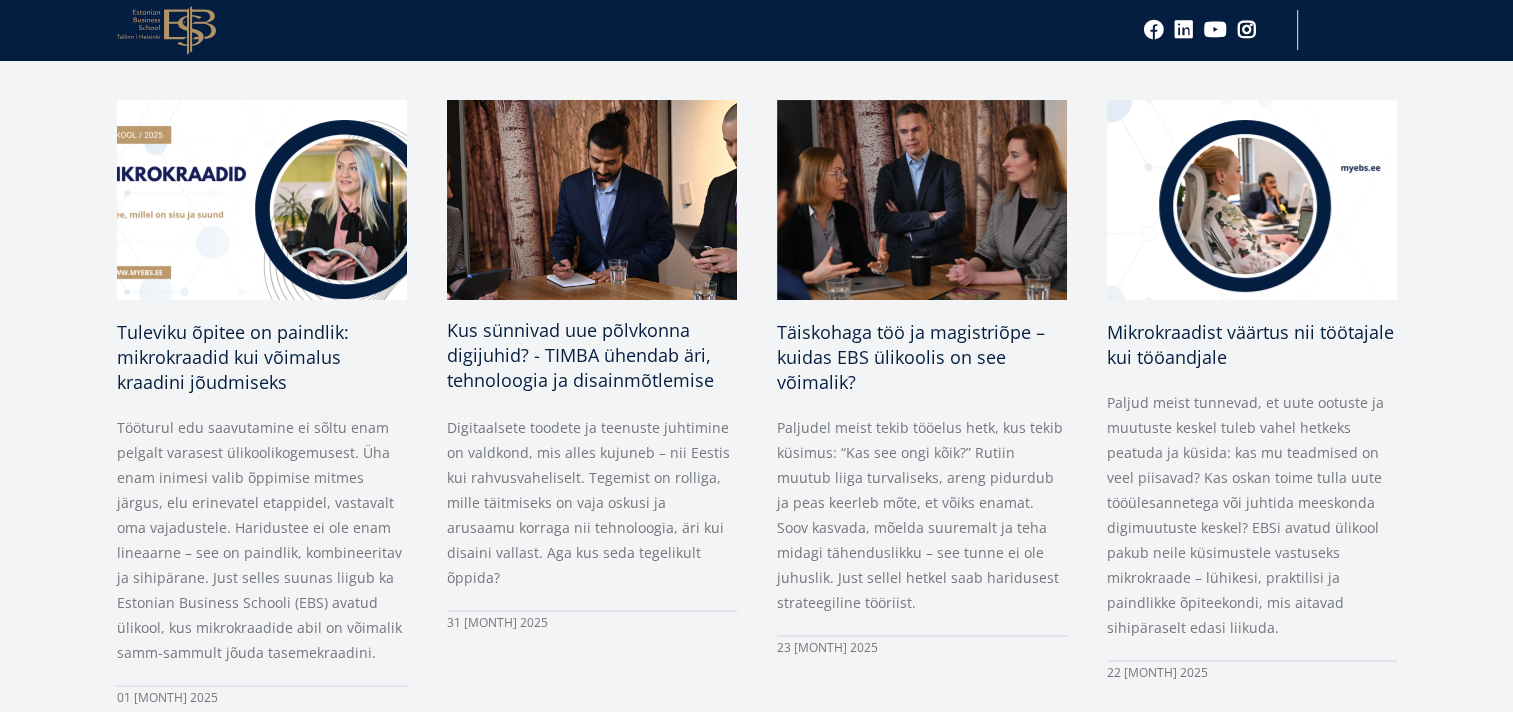 click on "Kus sünnivad uue põlvkonna digijuhid? - TIMBA ühendab äri, tehnoloogia ja disainmõtlemise" at bounding box center [580, 355] 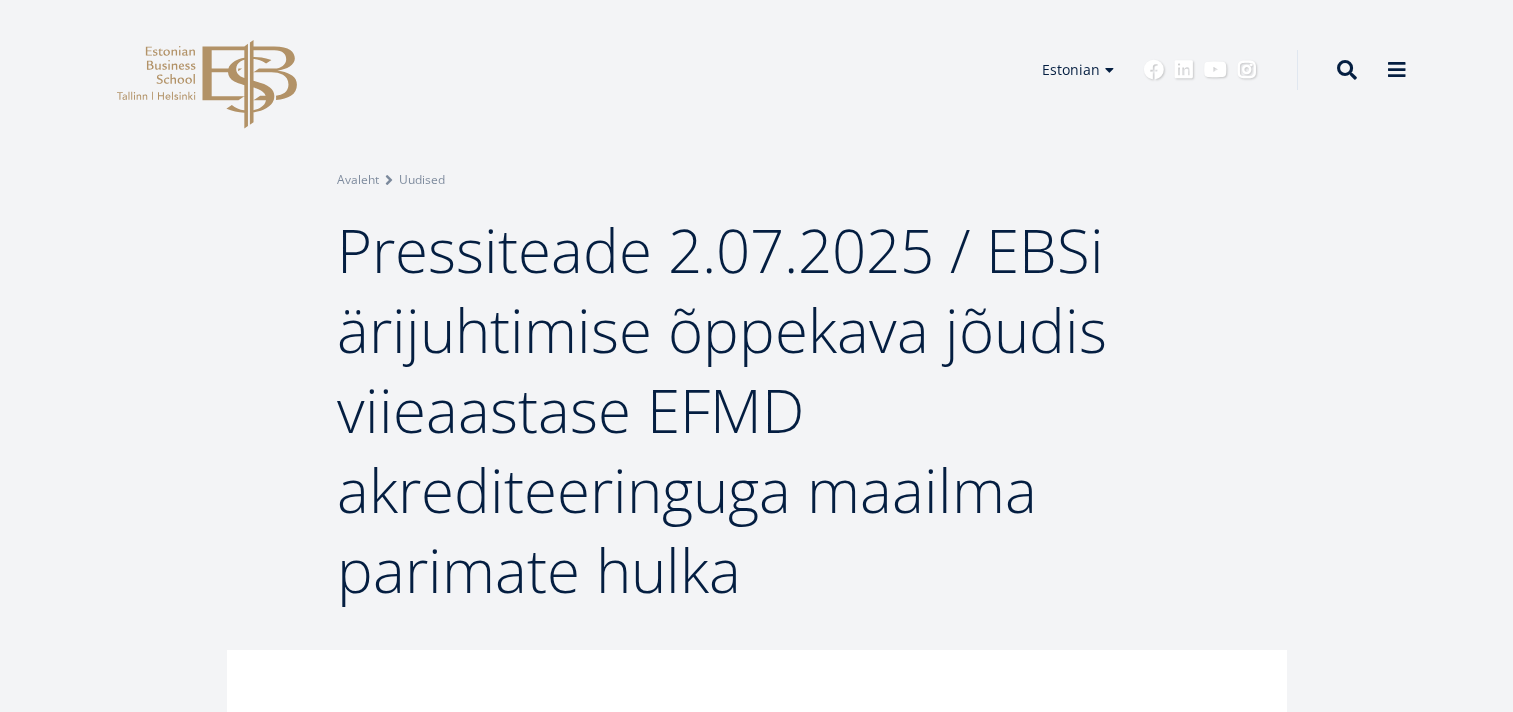 scroll, scrollTop: 0, scrollLeft: 0, axis: both 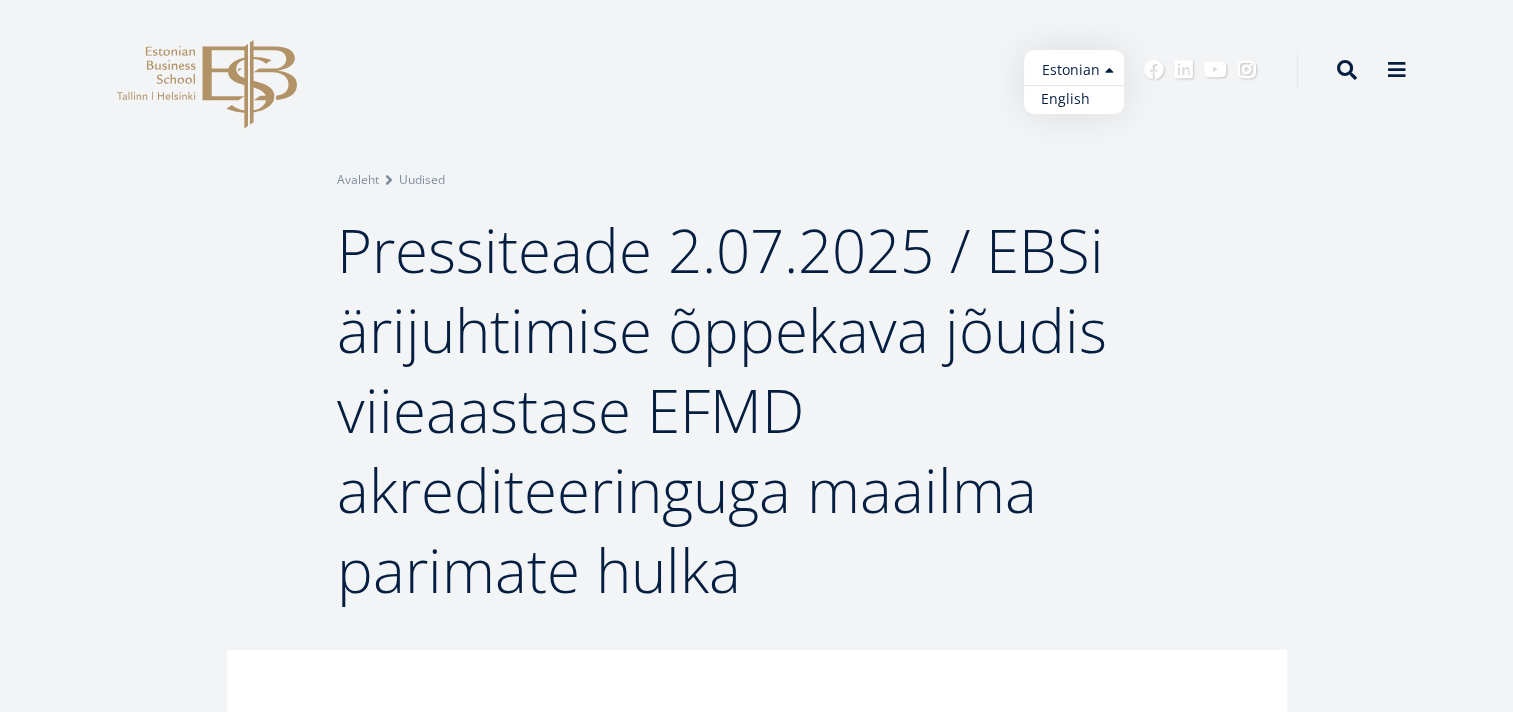 click on "English" at bounding box center (1074, 99) 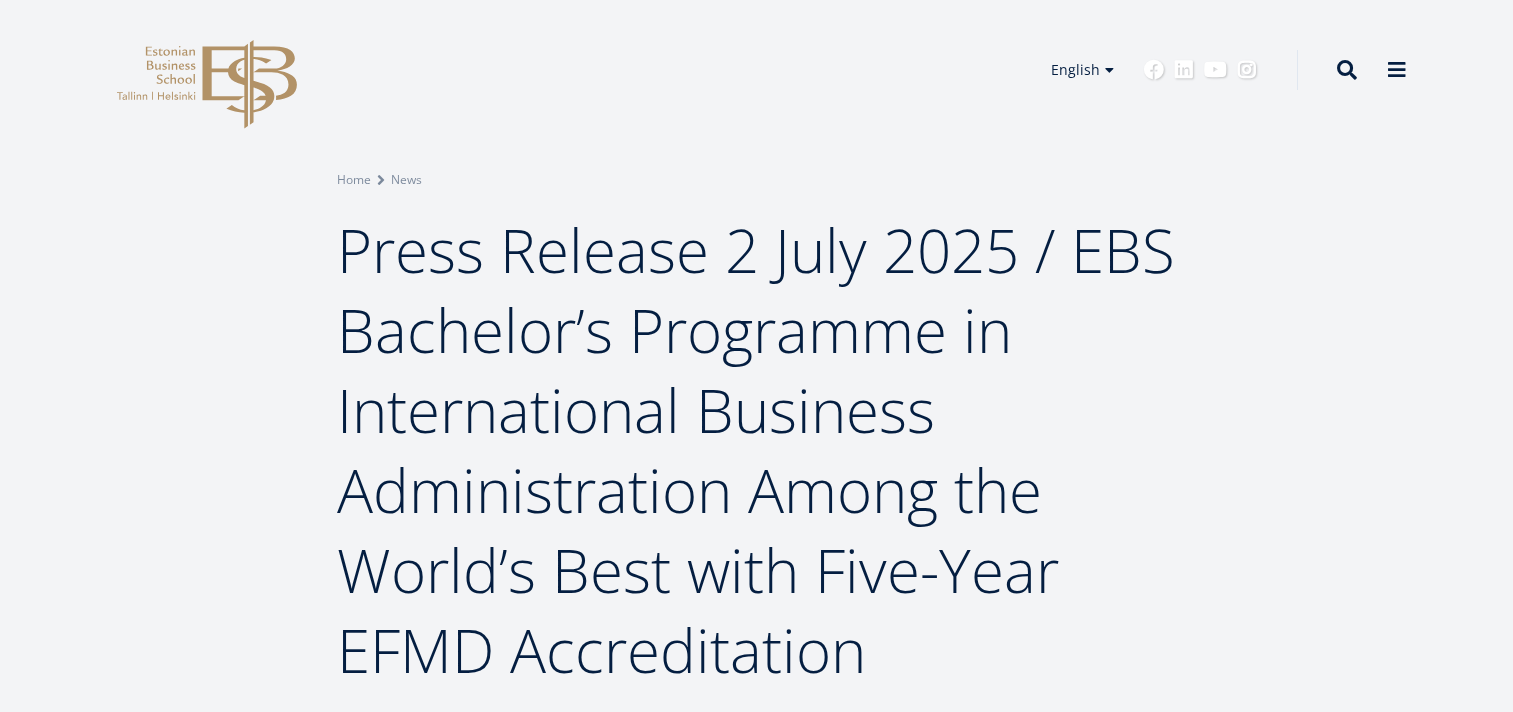 scroll, scrollTop: 0, scrollLeft: 0, axis: both 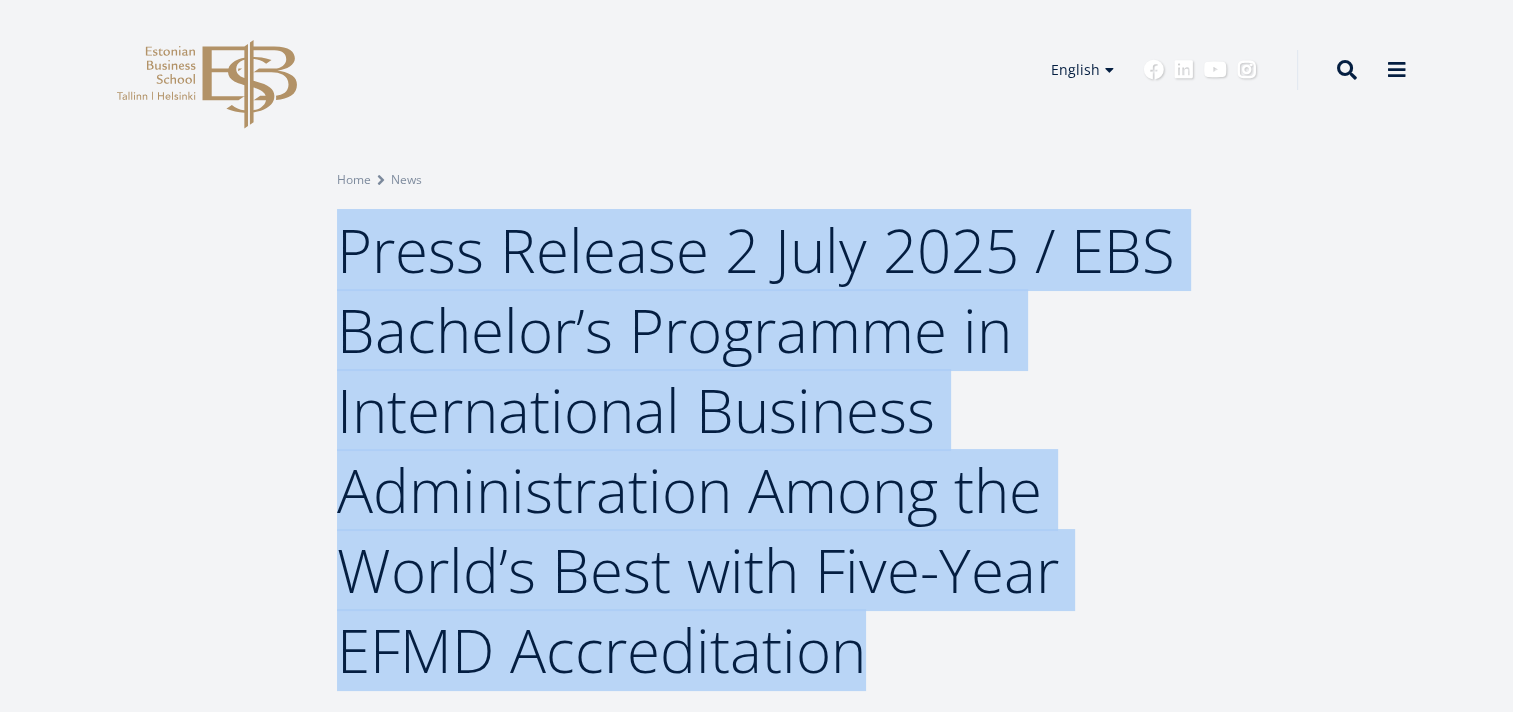drag, startPoint x: 887, startPoint y: 657, endPoint x: 326, endPoint y: 287, distance: 672.0275 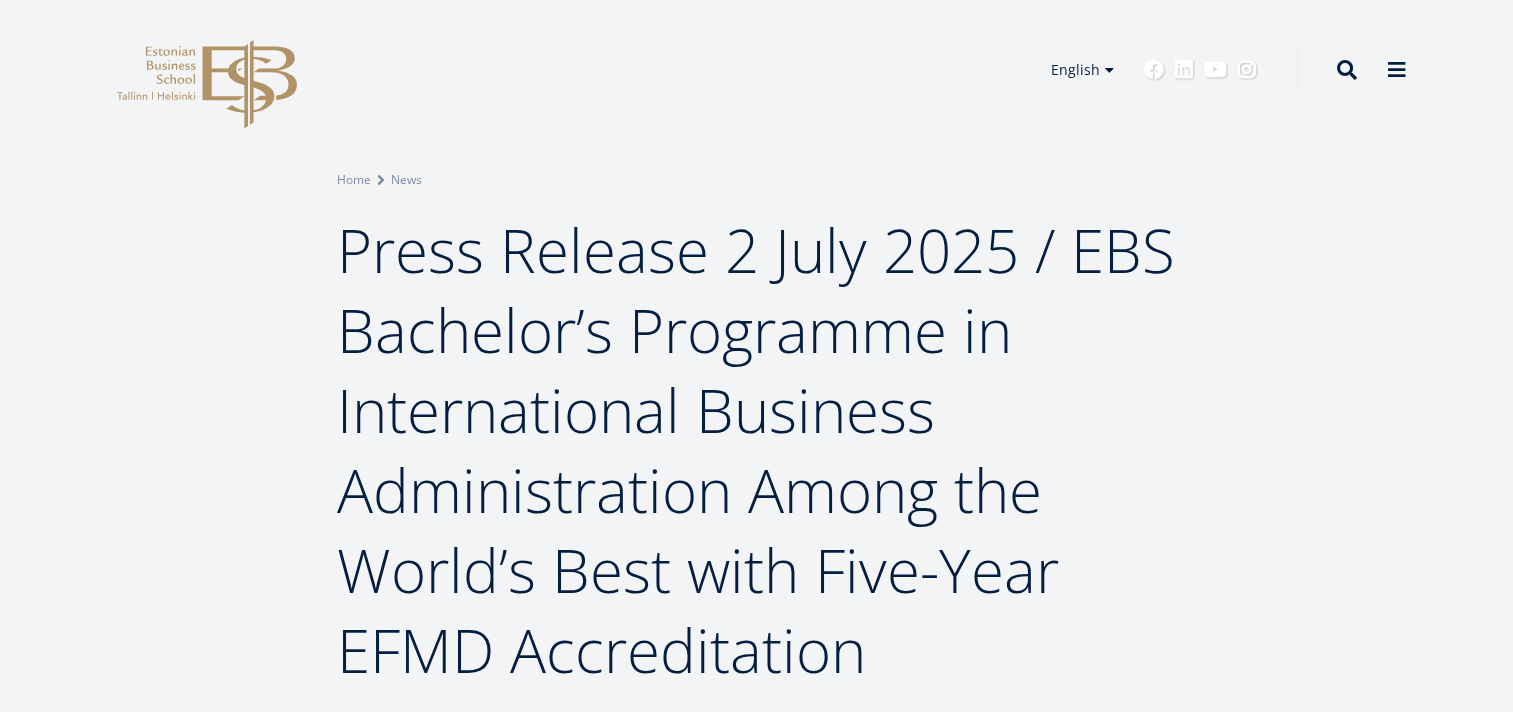 click on "EBS Logo
Created with Sketch.
Kasutaja konto menüü
Log in
Estonian Estonian English
English Estonian English
Social Links
Facebook
Linkedin
Youtube
Instagram" at bounding box center [757, 70] 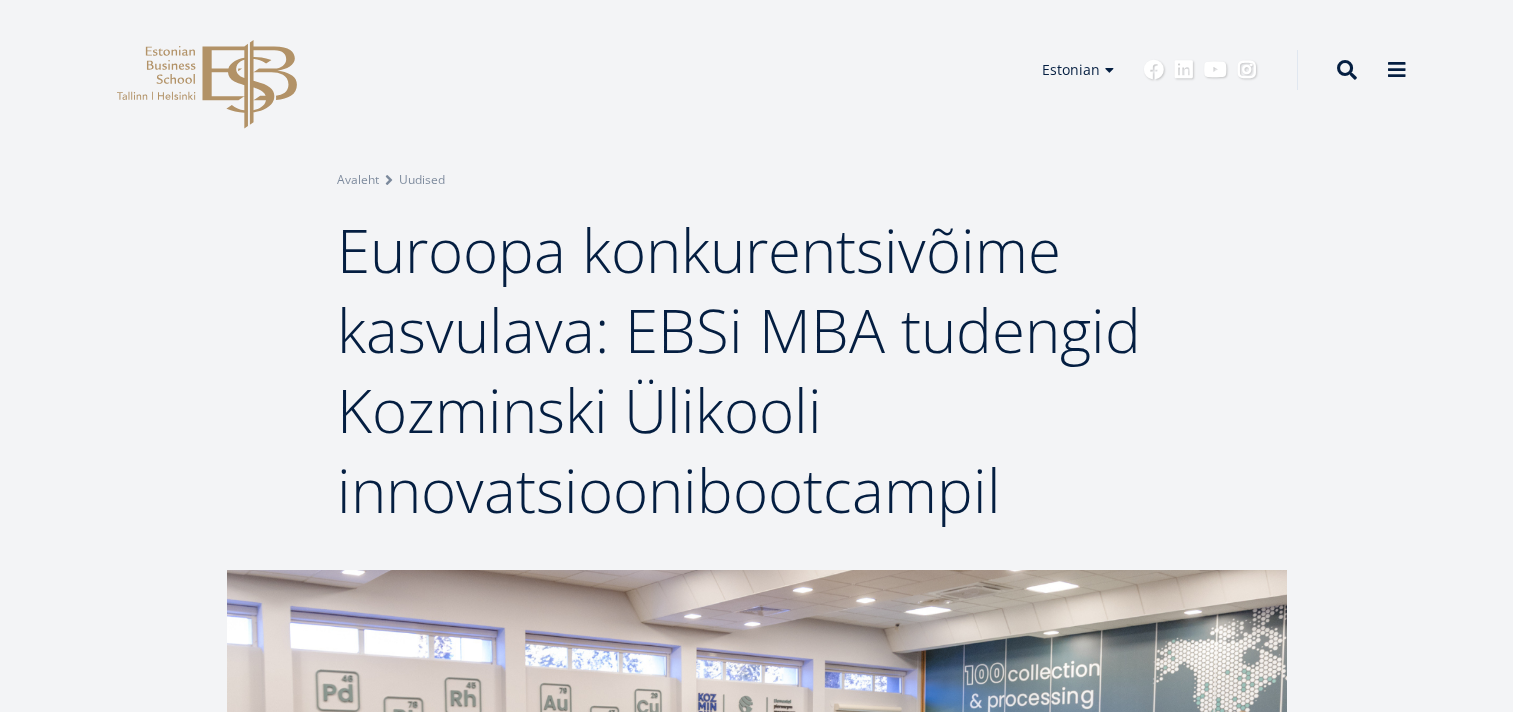 scroll, scrollTop: 0, scrollLeft: 0, axis: both 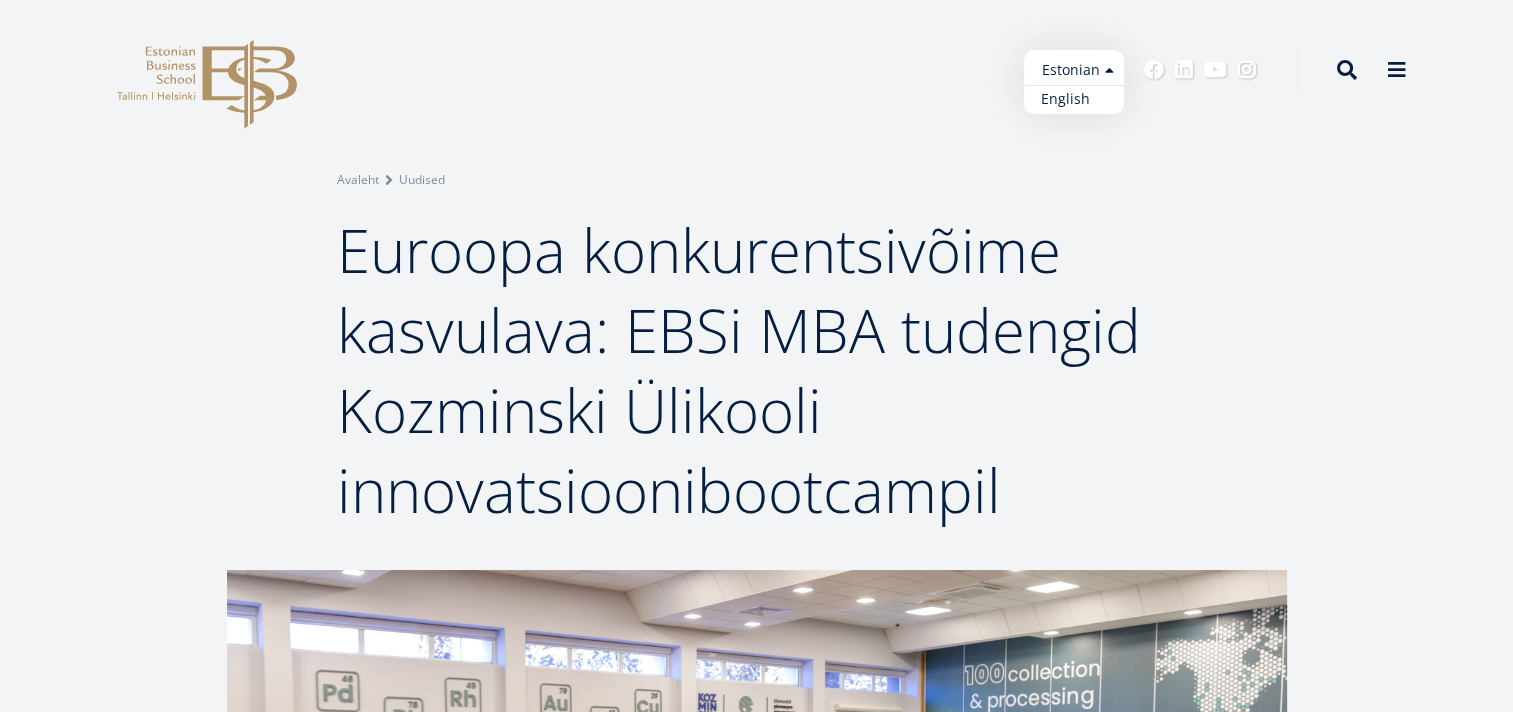 click on "English" at bounding box center [1074, 99] 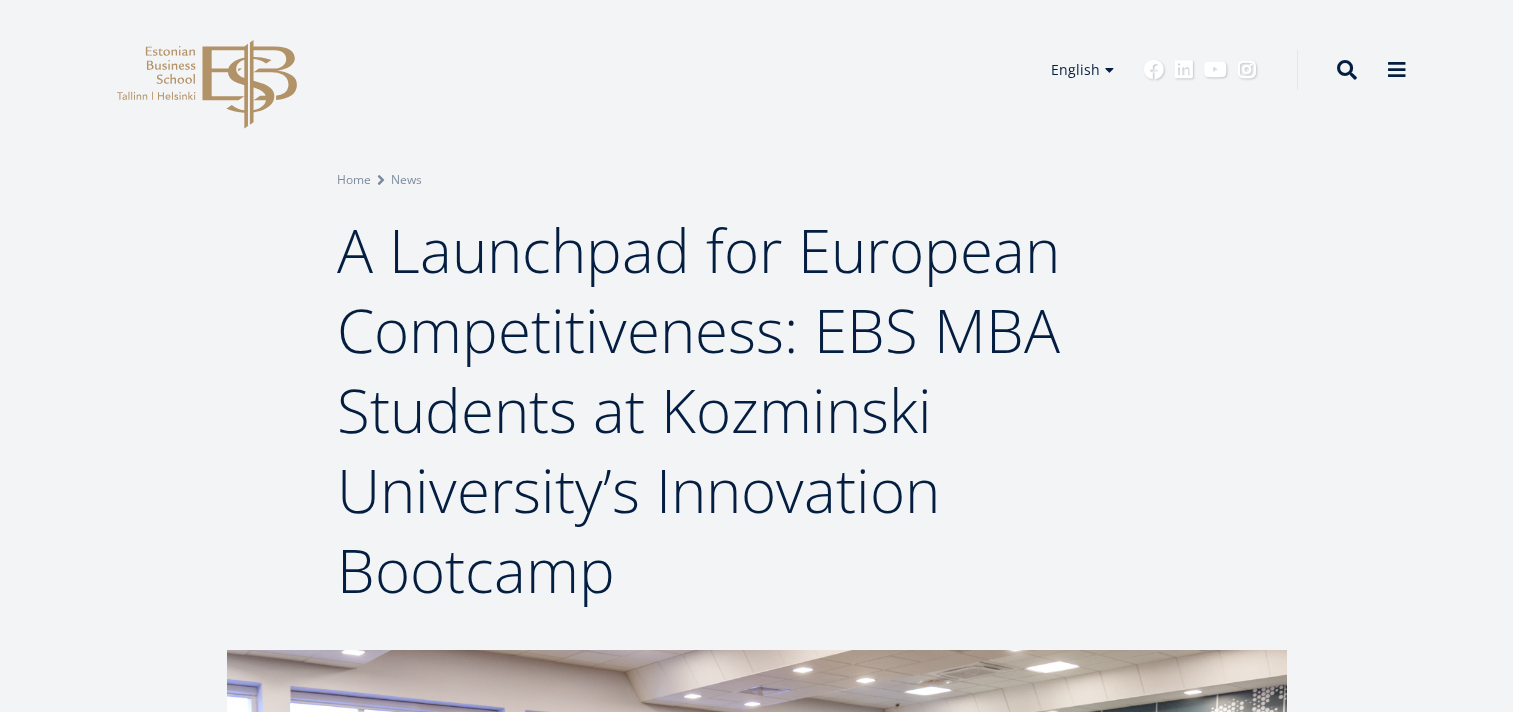 scroll, scrollTop: 0, scrollLeft: 0, axis: both 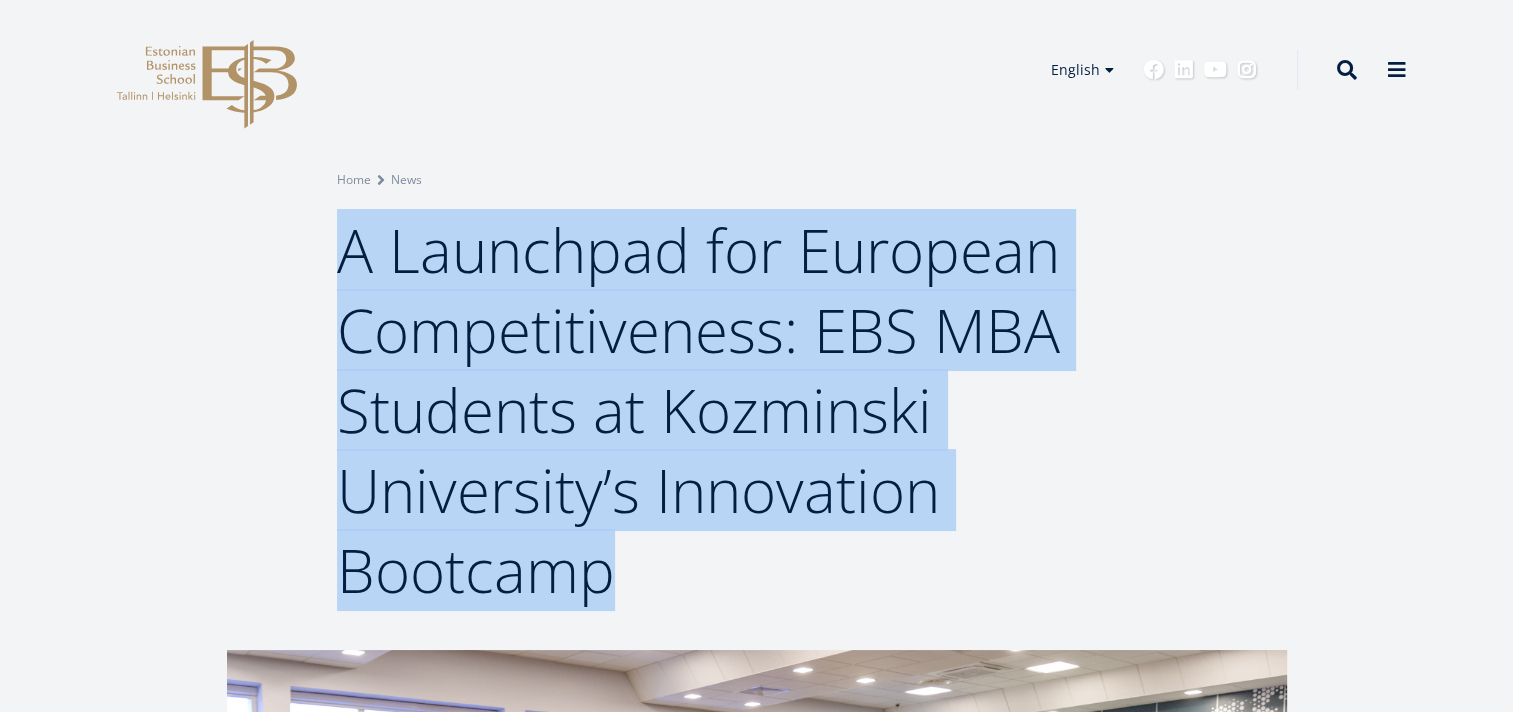 drag, startPoint x: 616, startPoint y: 578, endPoint x: 341, endPoint y: 264, distance: 417.3979 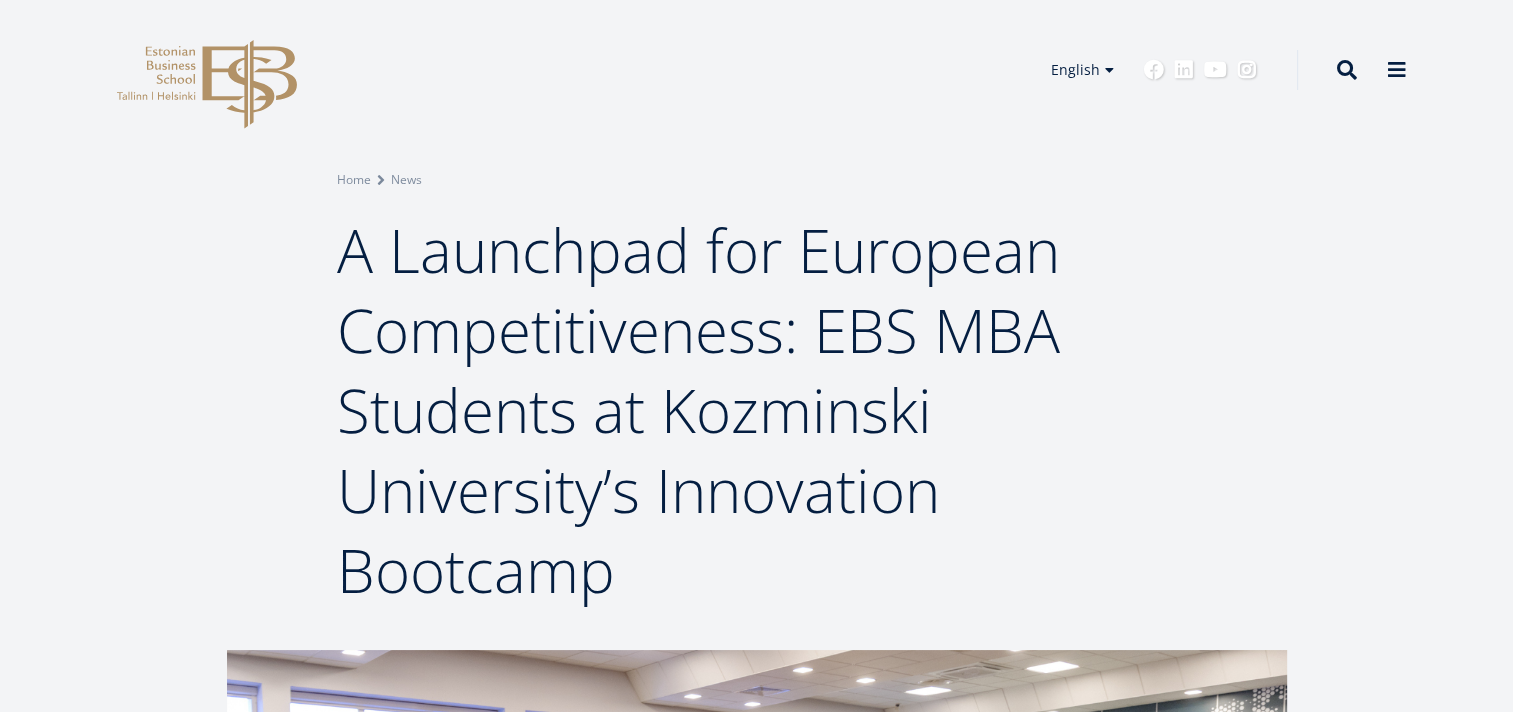 click on "EBS Logo
Created with Sketch.
Kasutaja konto menüü
Log in
Estonian Estonian English
English Estonian English
Social Links
Facebook
Linkedin
Youtube
Instagram" at bounding box center (756, 70) 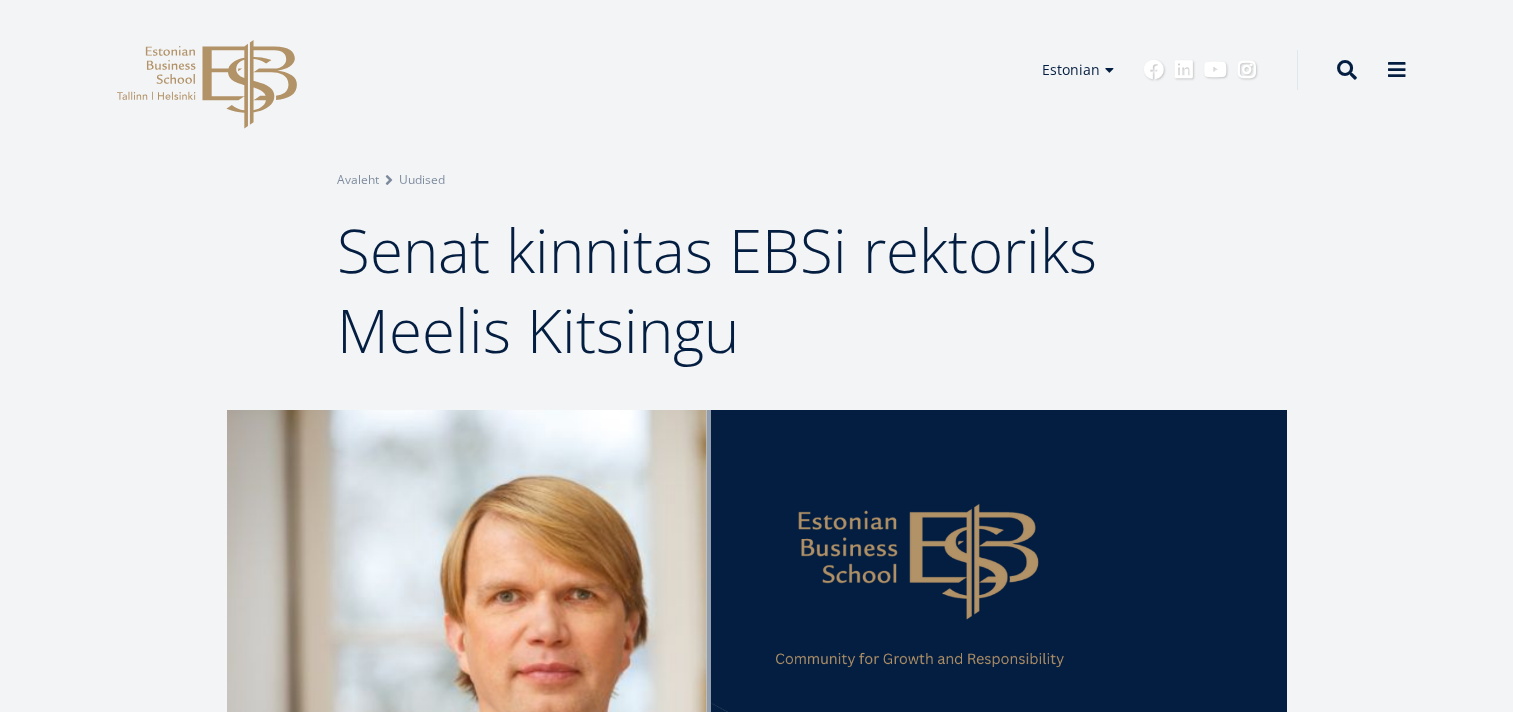 scroll, scrollTop: 0, scrollLeft: 0, axis: both 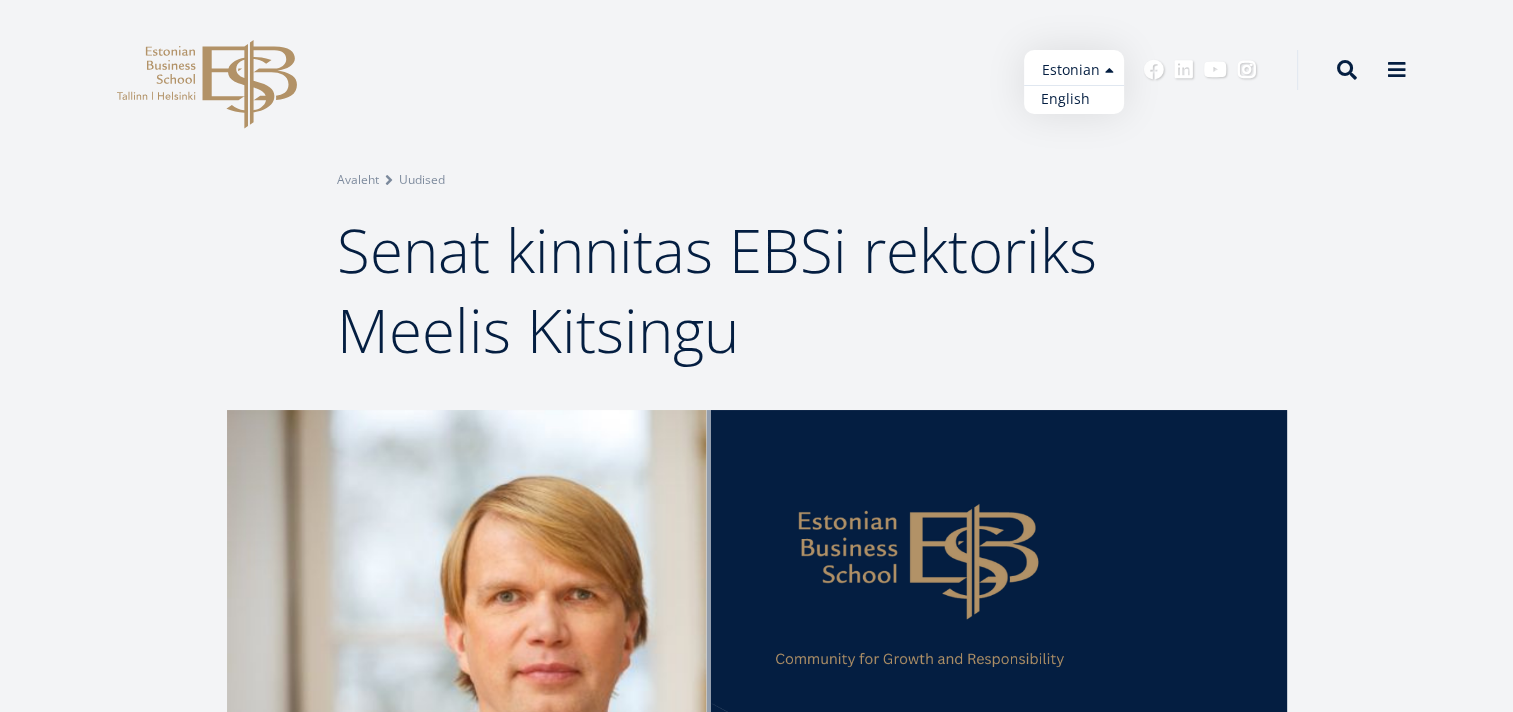 click on "English" at bounding box center [1074, 99] 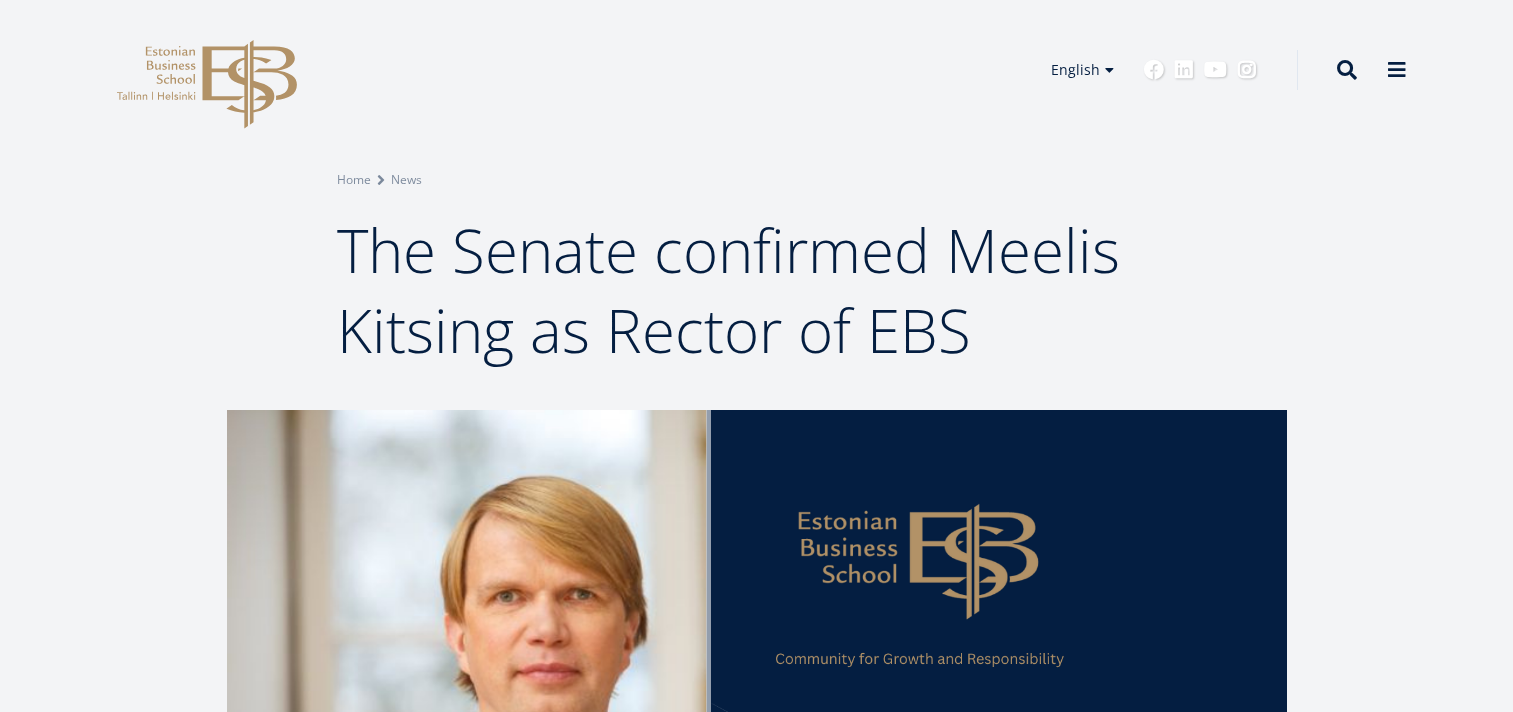 scroll, scrollTop: 0, scrollLeft: 0, axis: both 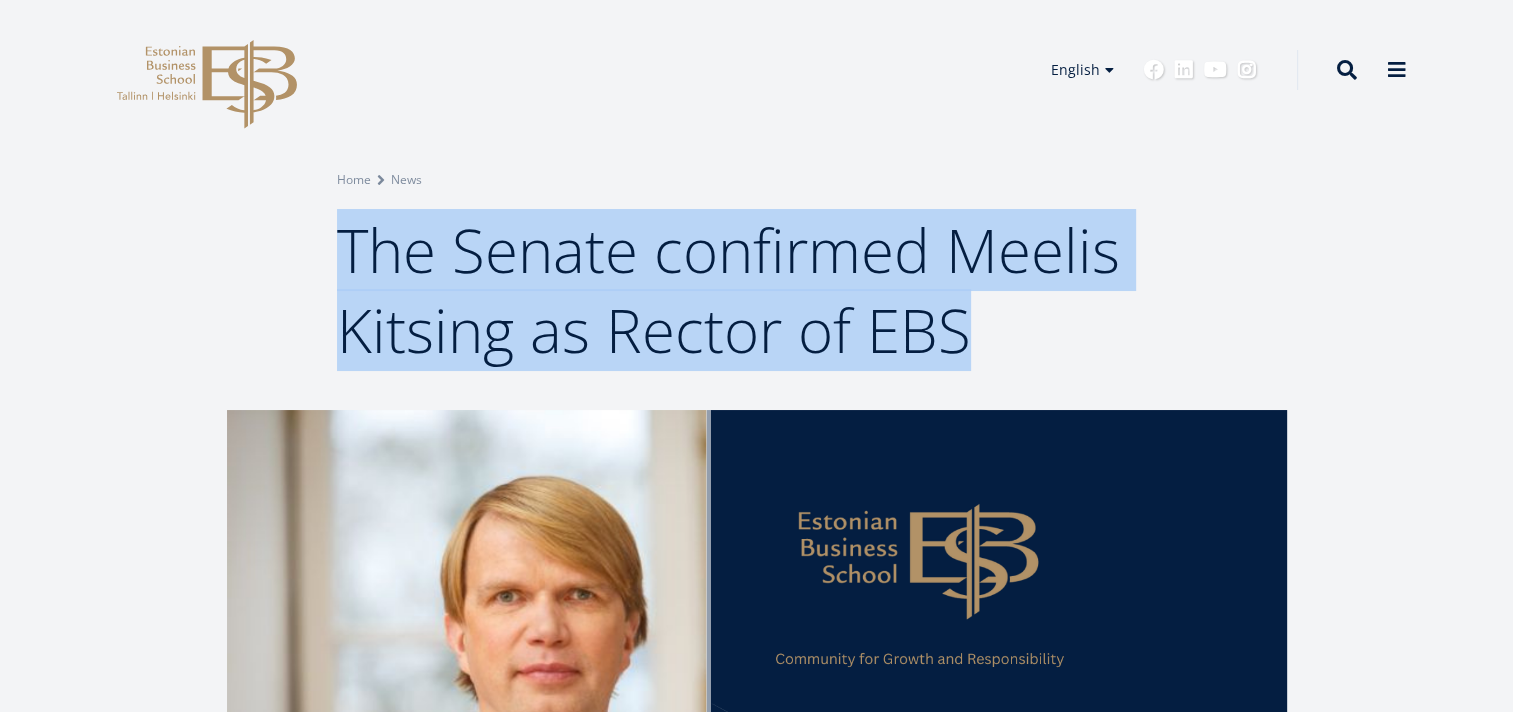 drag, startPoint x: 971, startPoint y: 336, endPoint x: 321, endPoint y: 268, distance: 653.54724 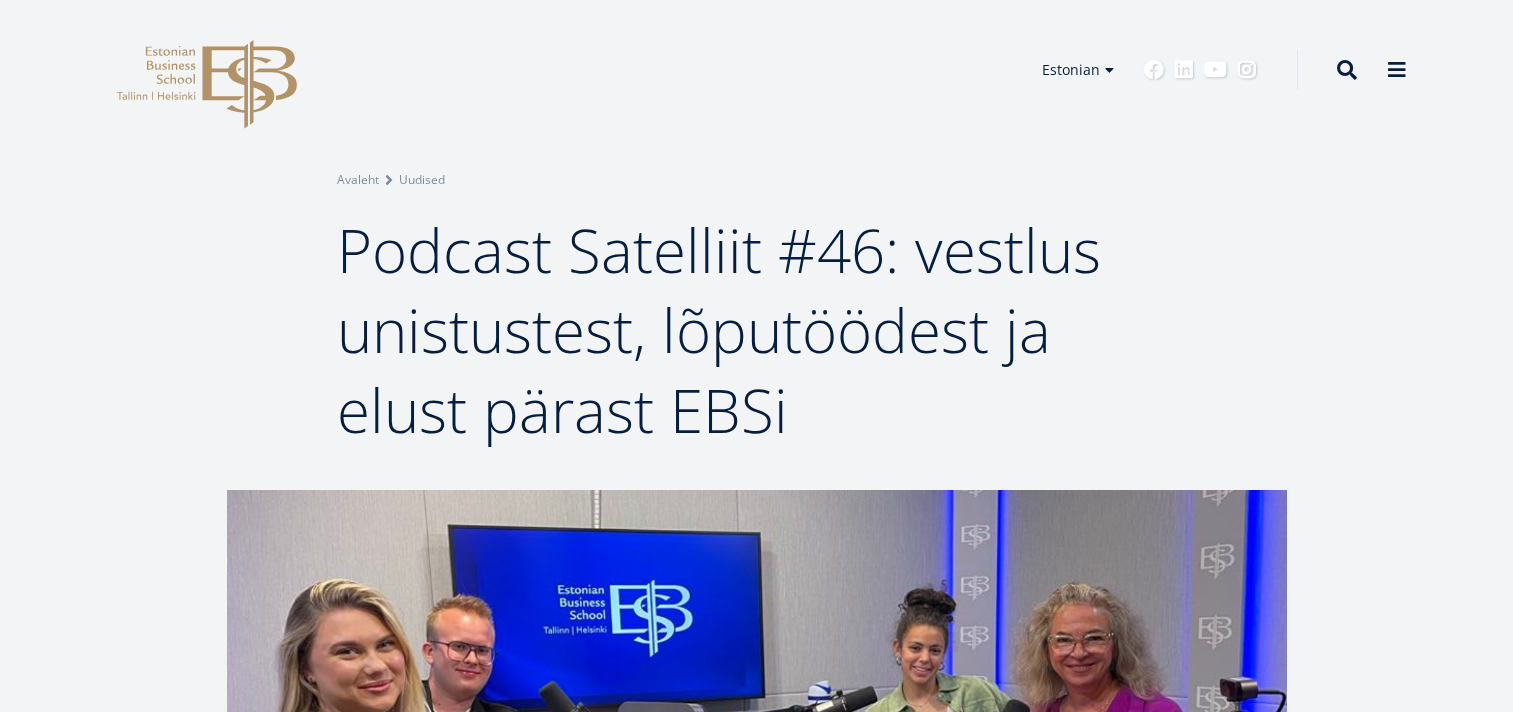 scroll, scrollTop: 0, scrollLeft: 0, axis: both 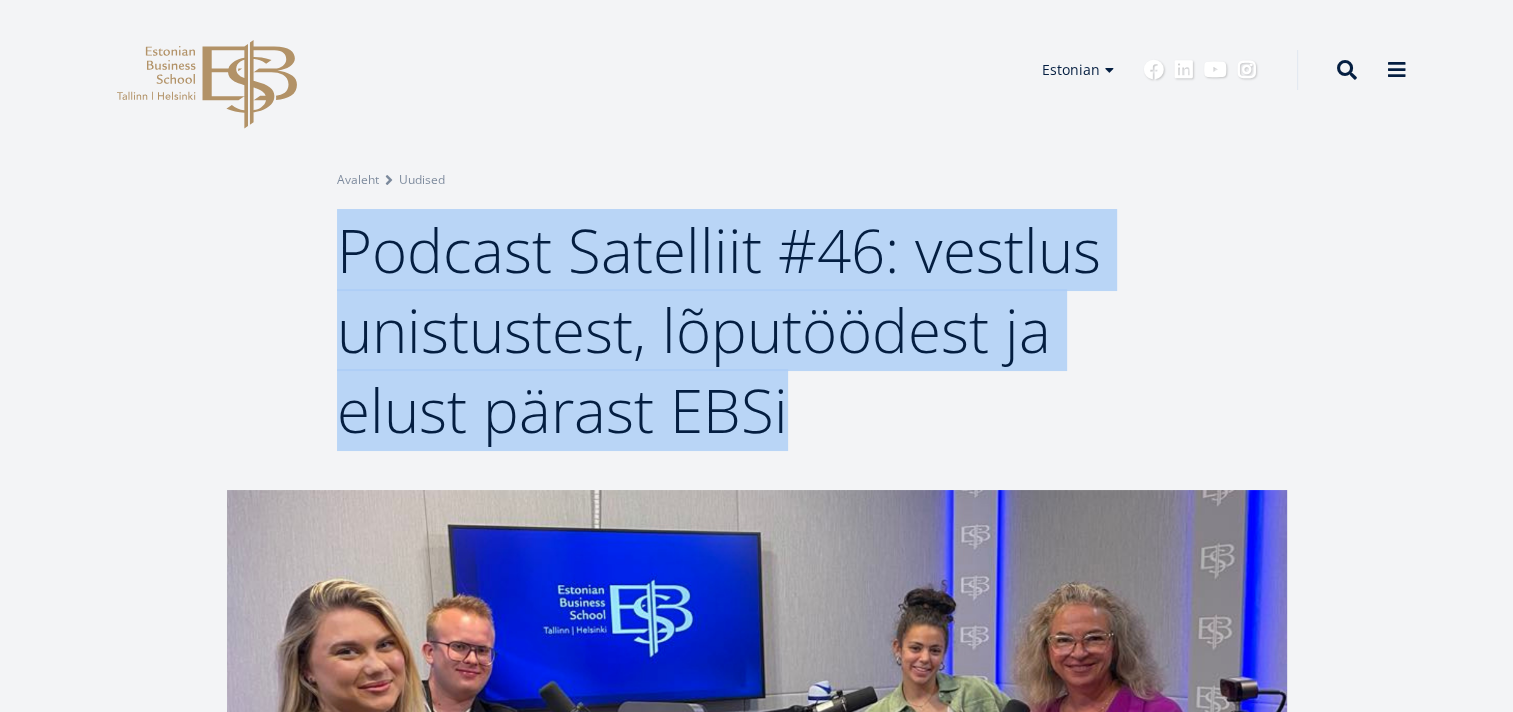 drag, startPoint x: 803, startPoint y: 417, endPoint x: 334, endPoint y: 265, distance: 493.01624 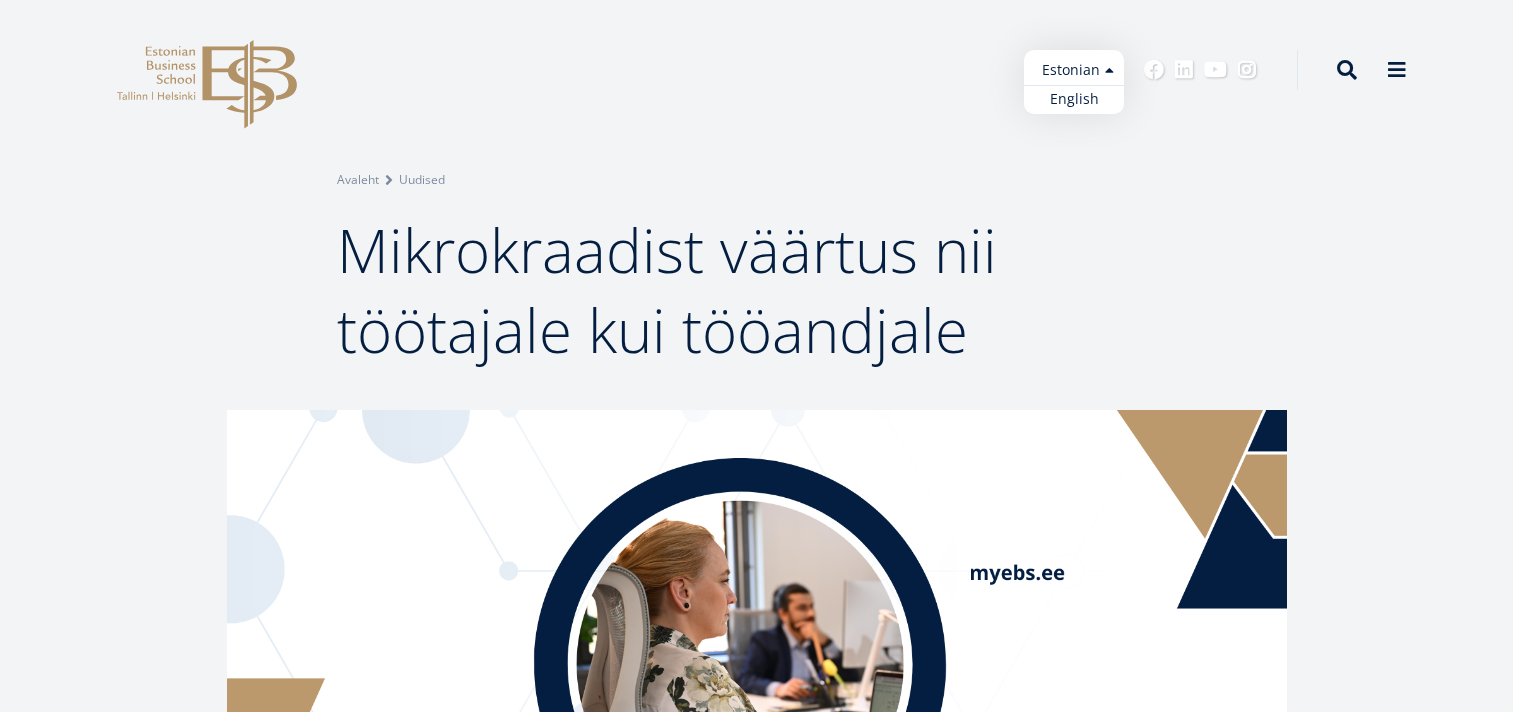 scroll, scrollTop: 0, scrollLeft: 0, axis: both 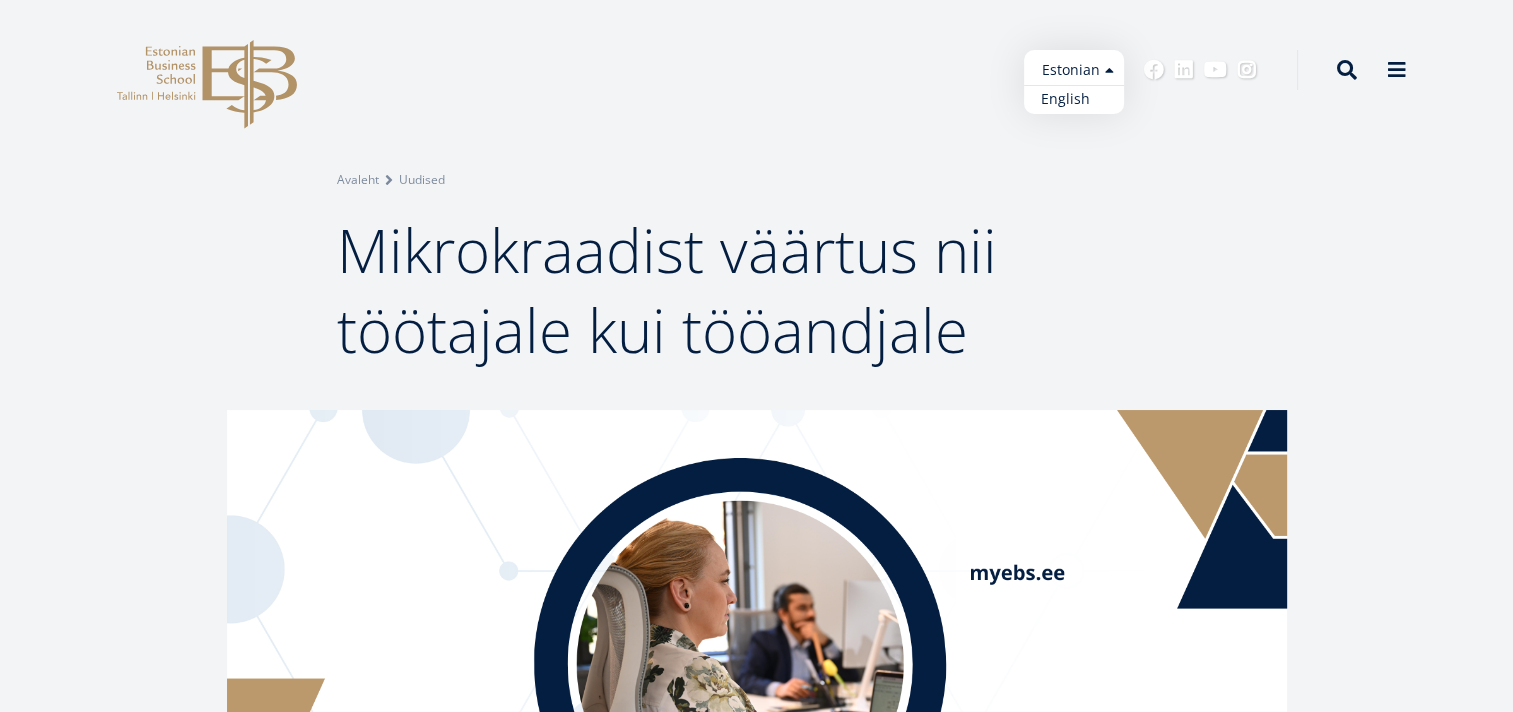 click on "English" at bounding box center [1074, 99] 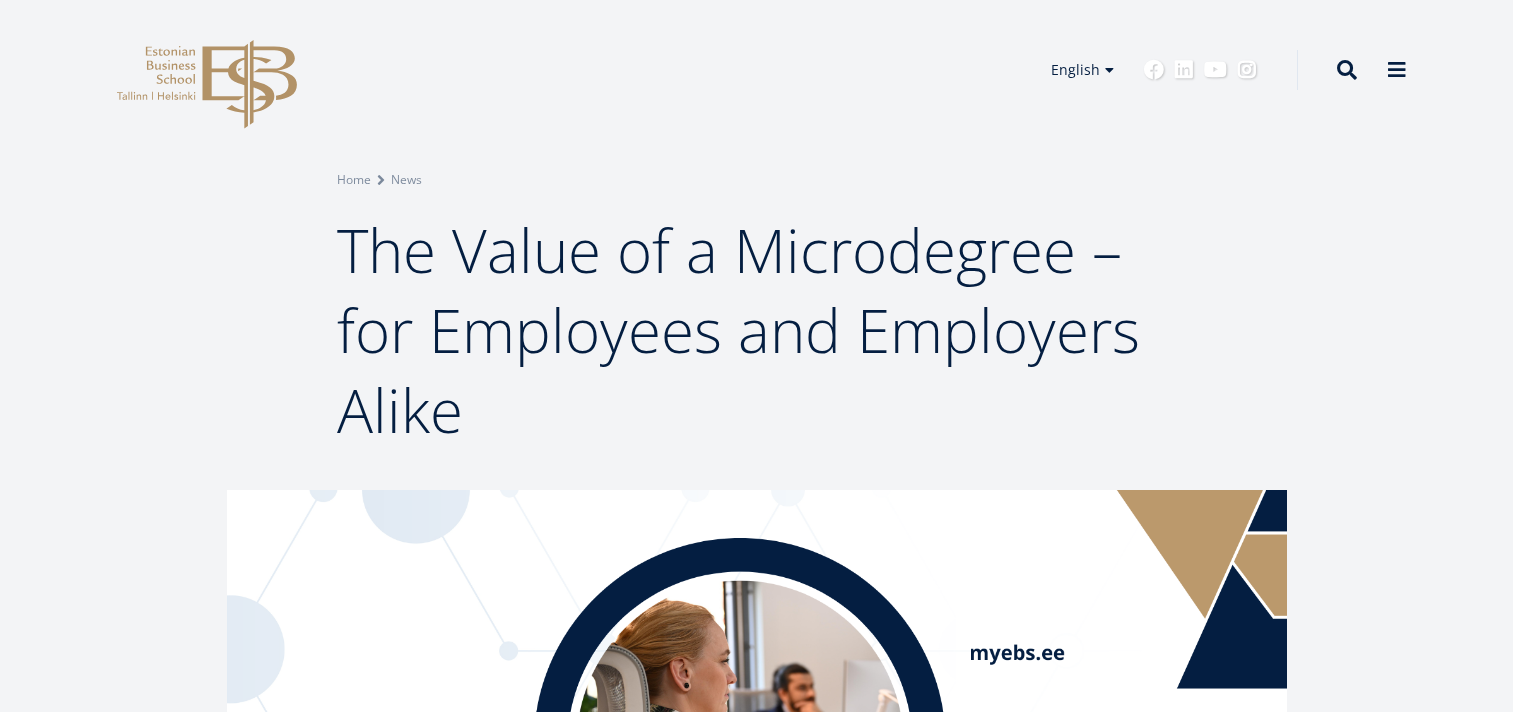 scroll, scrollTop: 0, scrollLeft: 0, axis: both 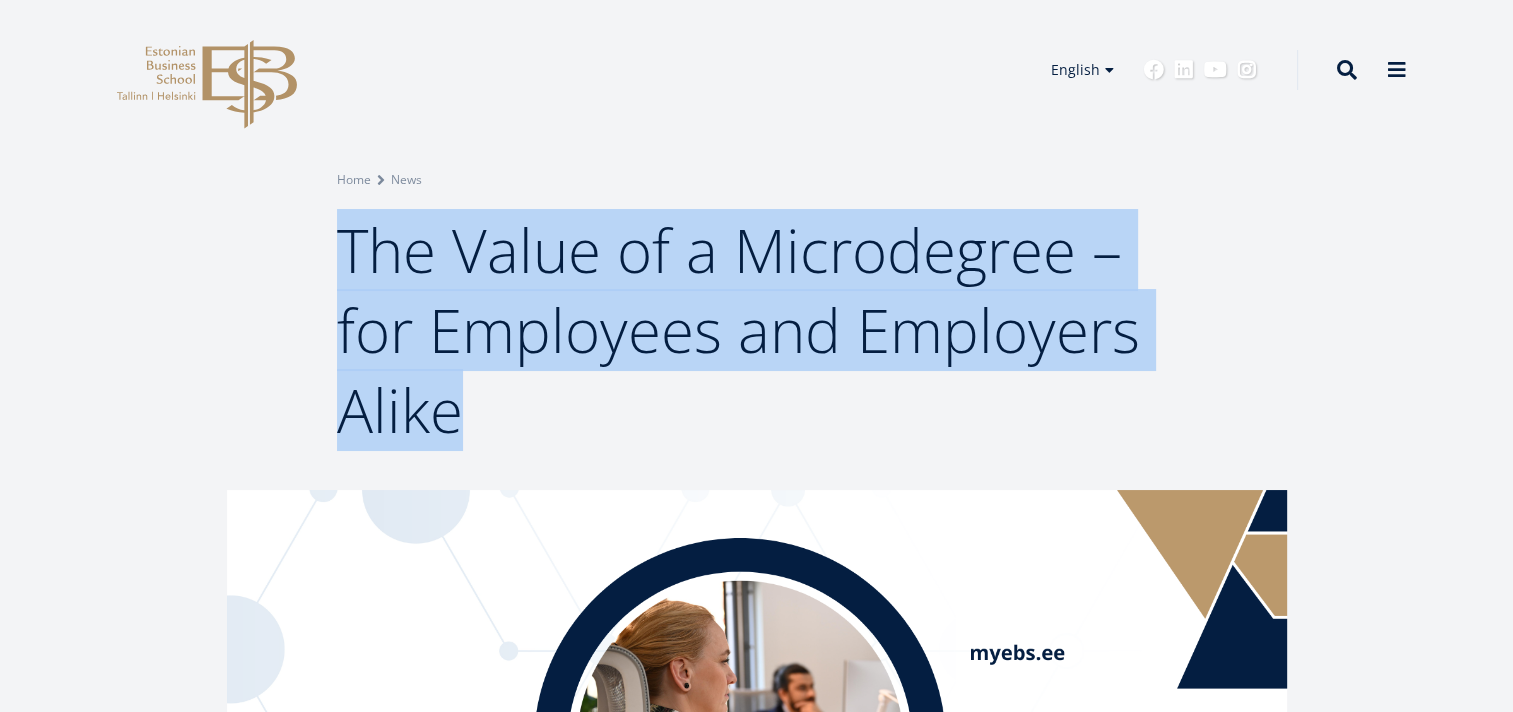 drag, startPoint x: 502, startPoint y: 425, endPoint x: 255, endPoint y: 242, distance: 307.40527 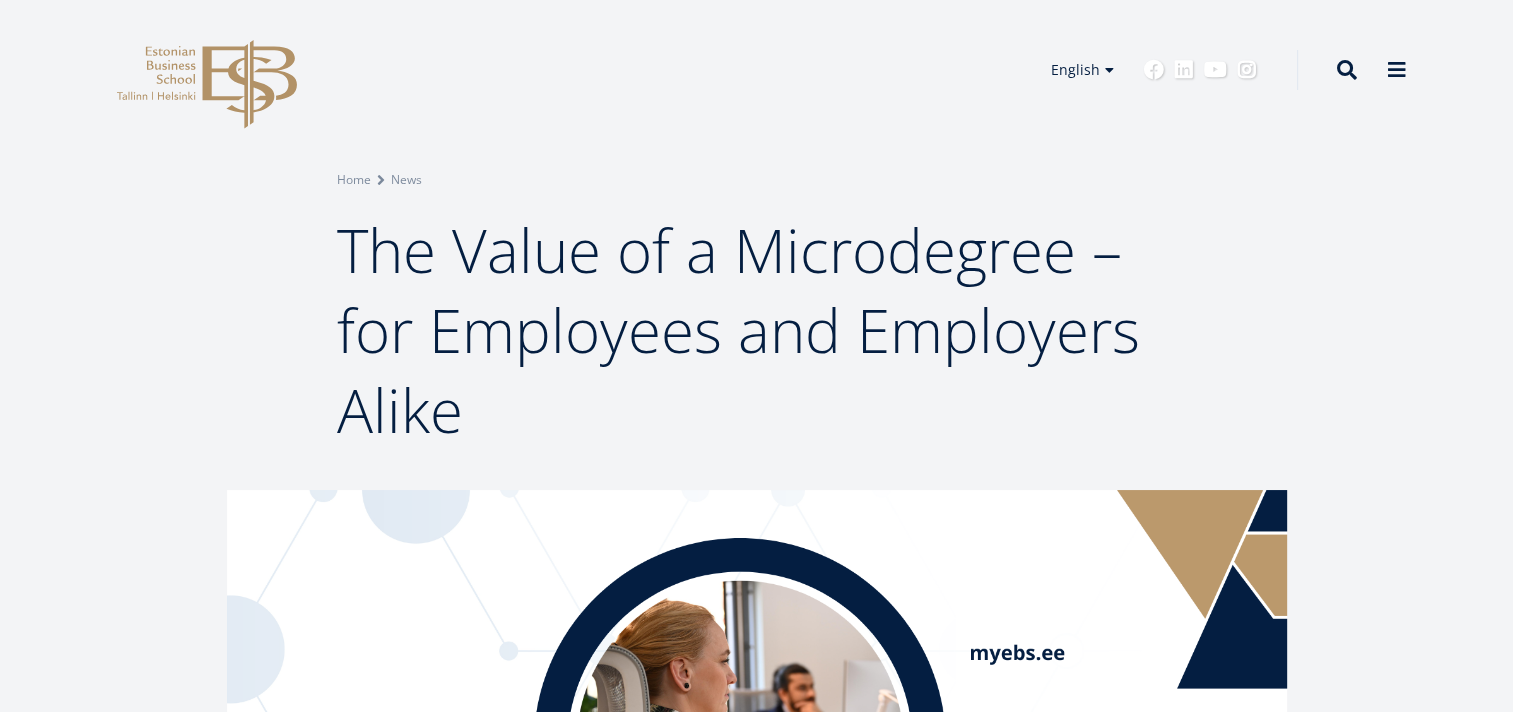 click on "EBS Logo
Created with Sketch.
Kasutaja konto menüü
Log in
Estonian Estonian English
English Estonian English
Social Links
Facebook
Linkedin
Youtube
Instagram" at bounding box center (757, 70) 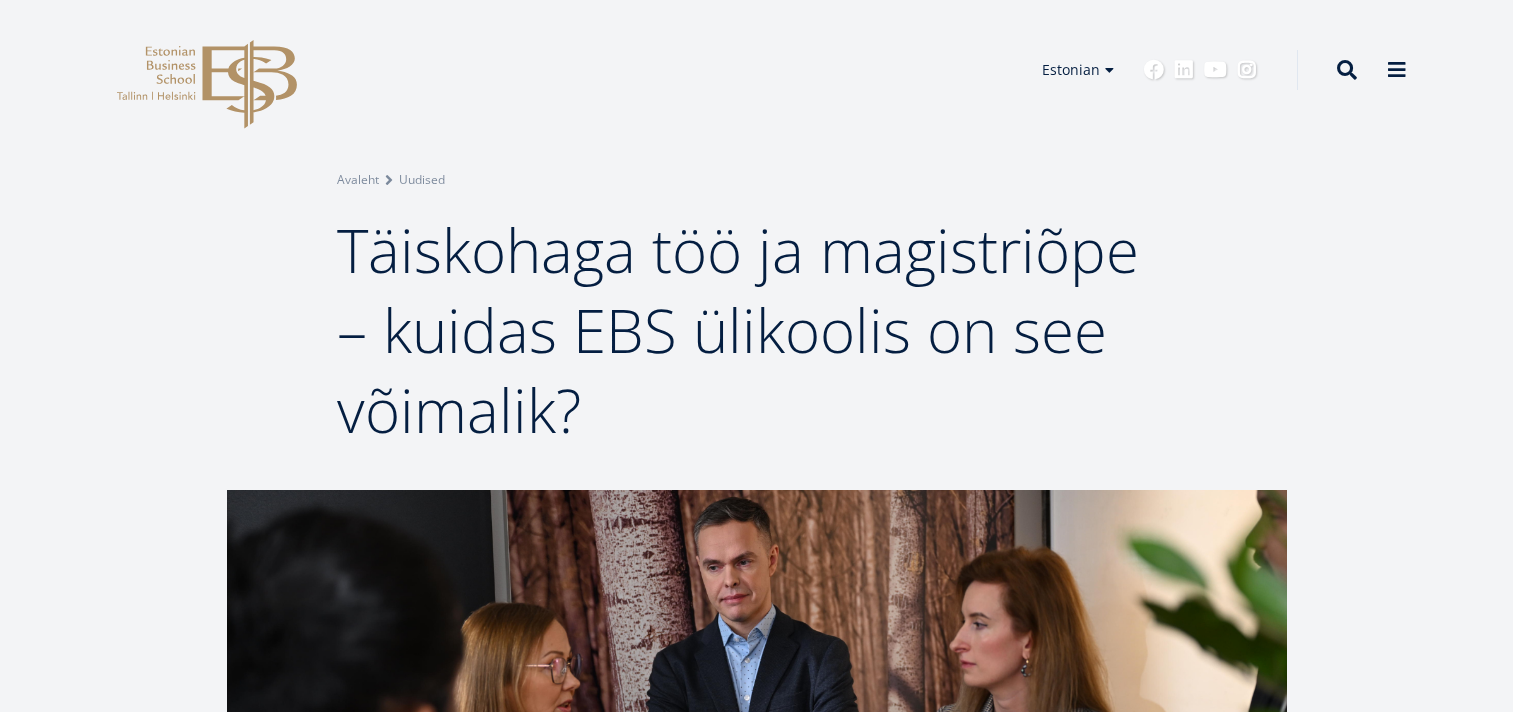 scroll, scrollTop: 0, scrollLeft: 0, axis: both 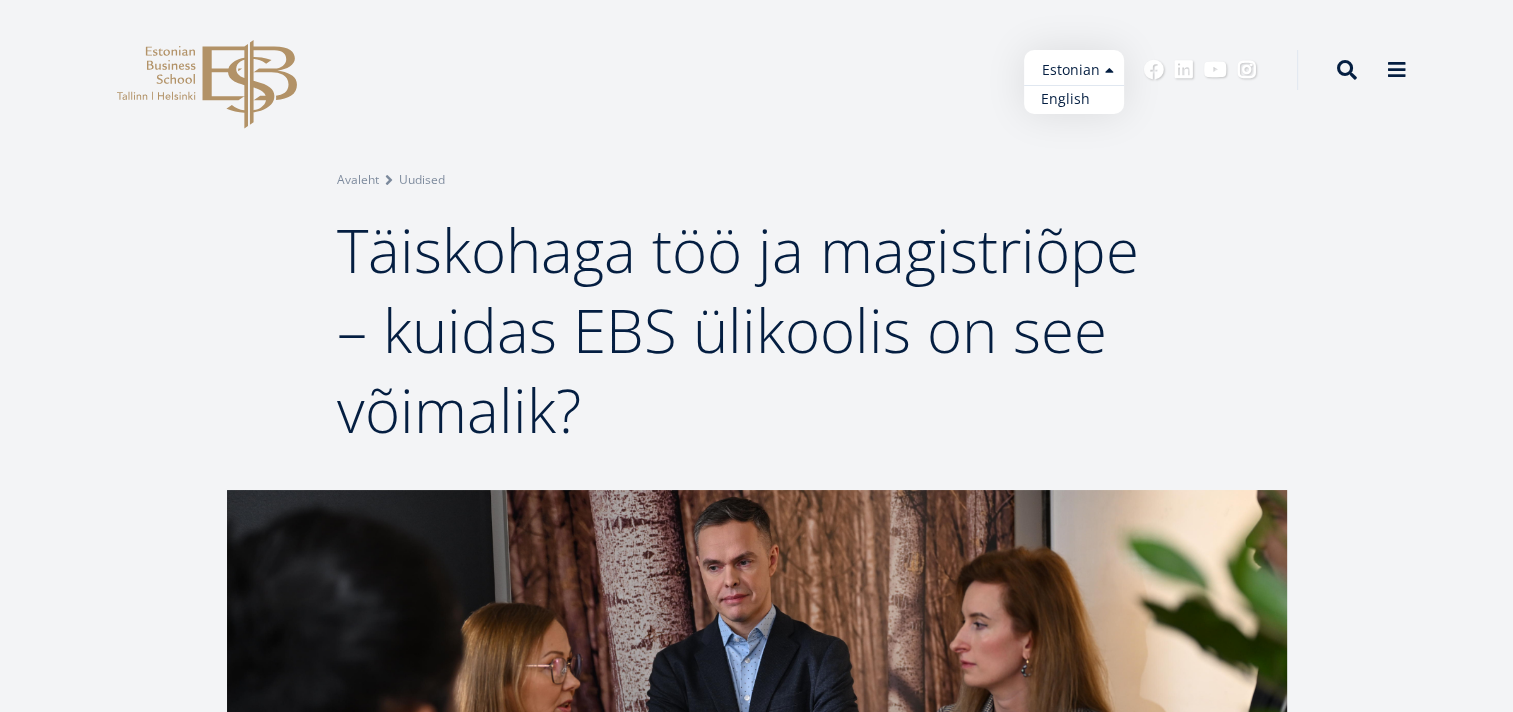 click on "English" at bounding box center (1074, 99) 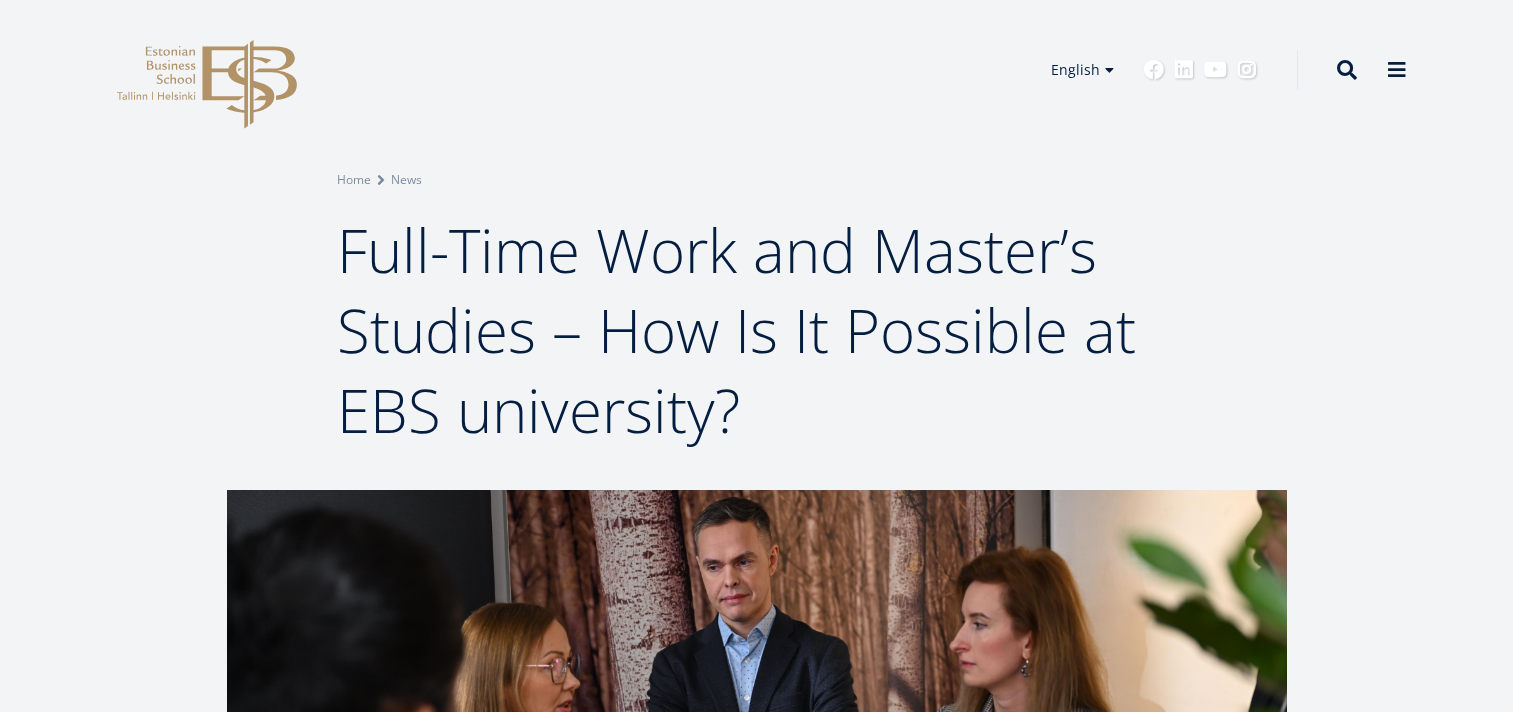 scroll, scrollTop: 0, scrollLeft: 0, axis: both 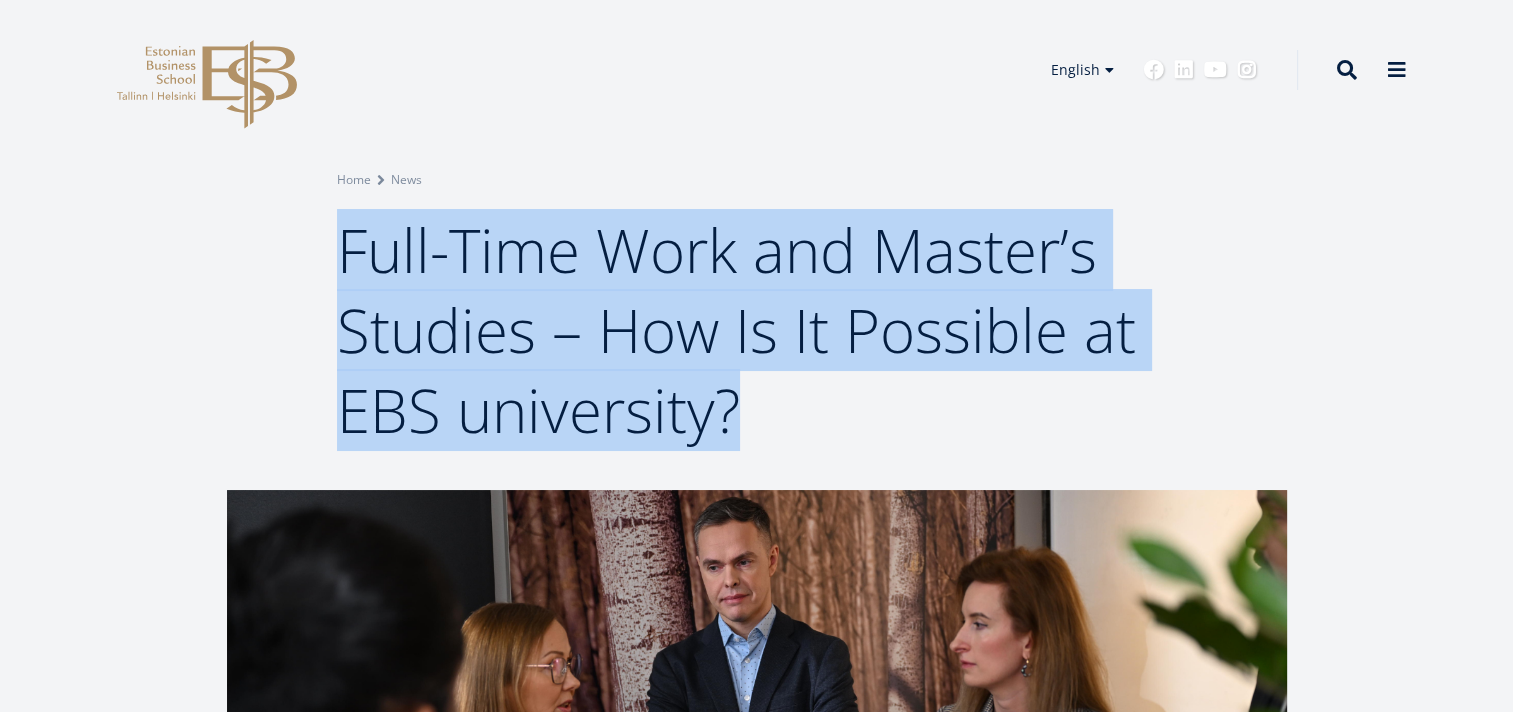 drag, startPoint x: 751, startPoint y: 415, endPoint x: 331, endPoint y: 268, distance: 444.98203 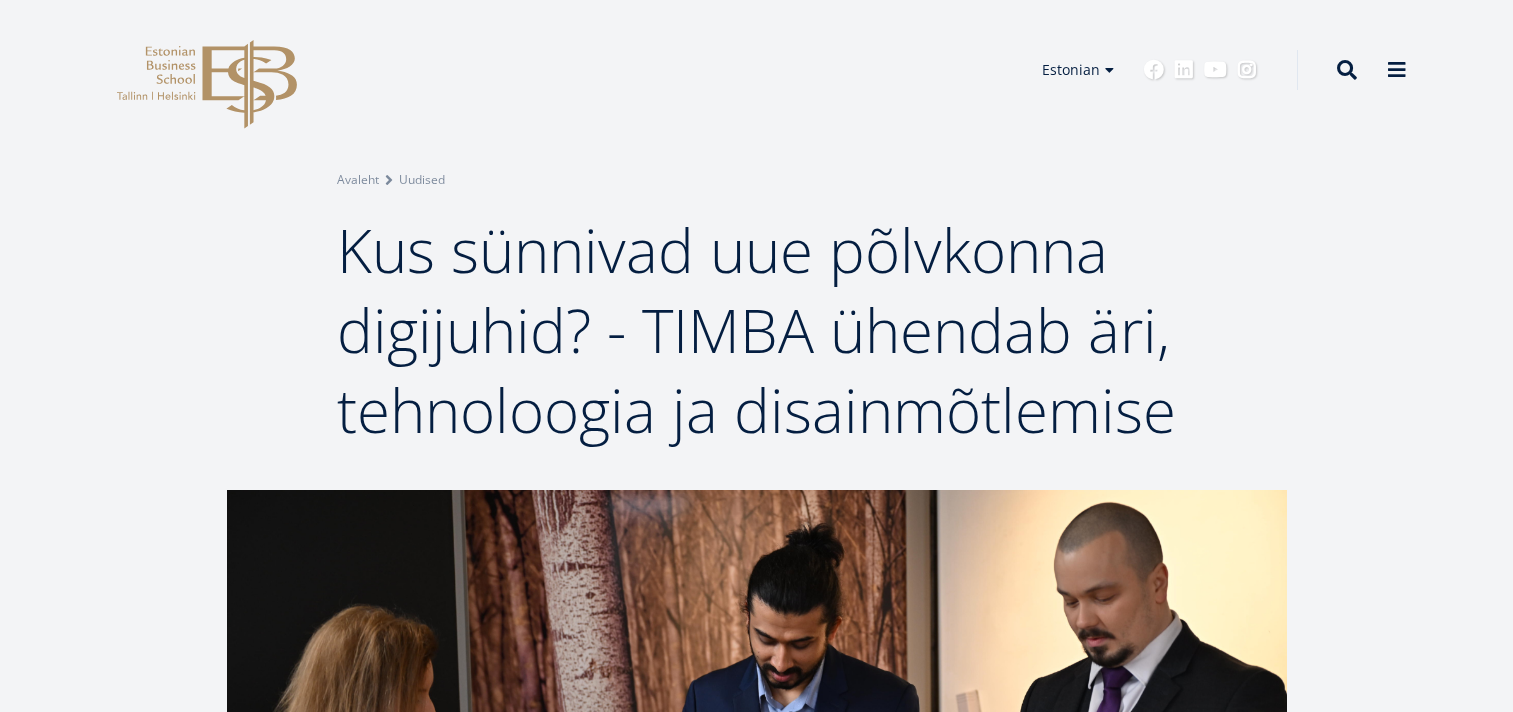 scroll, scrollTop: 0, scrollLeft: 0, axis: both 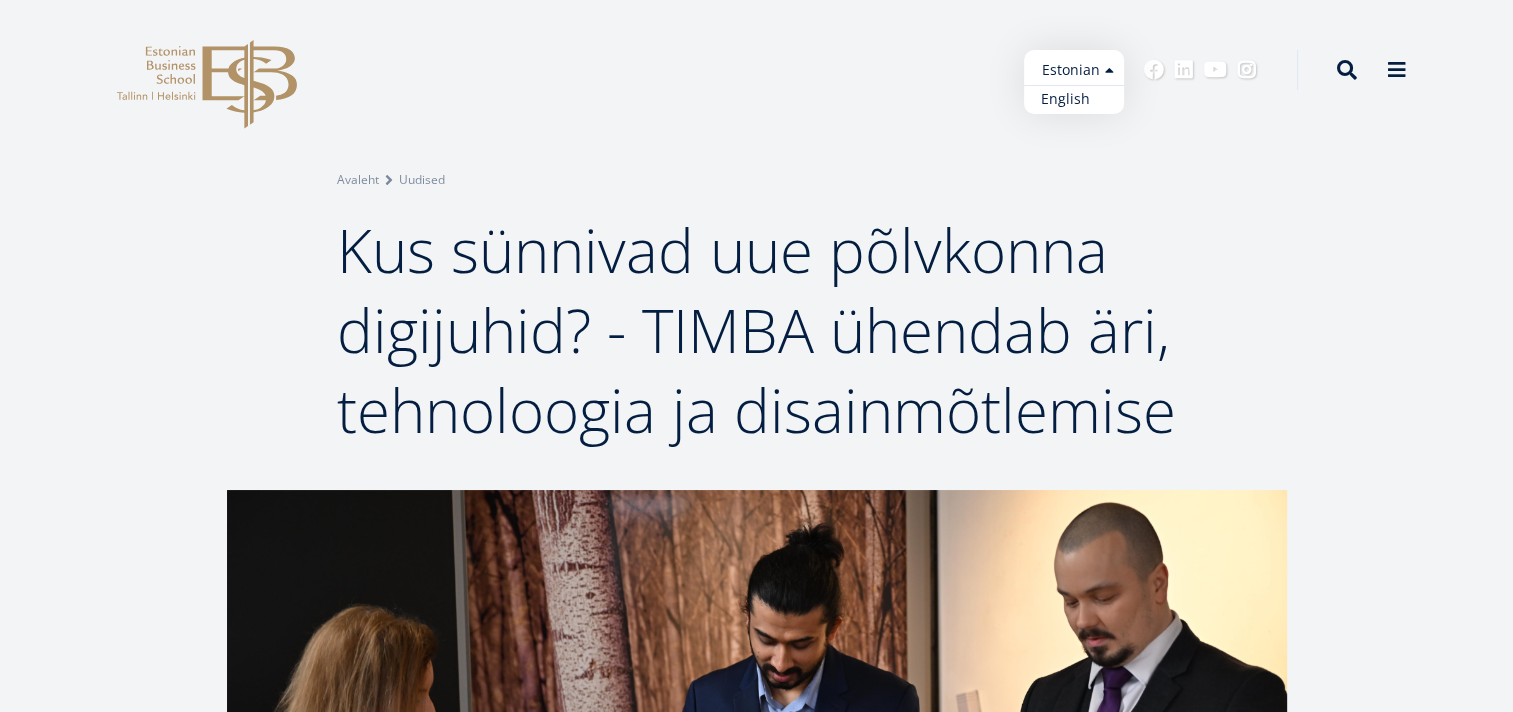 click on "English" at bounding box center [1074, 99] 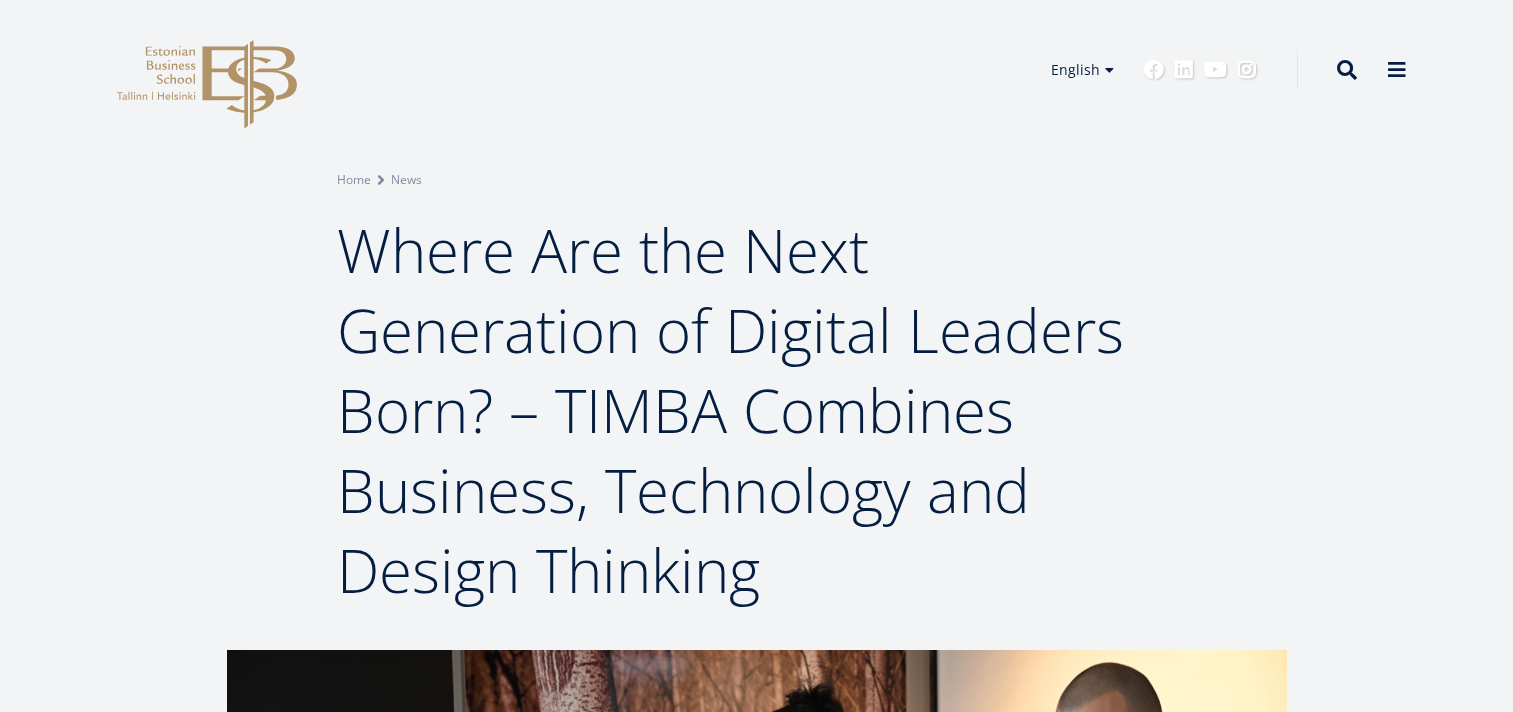 scroll, scrollTop: 0, scrollLeft: 0, axis: both 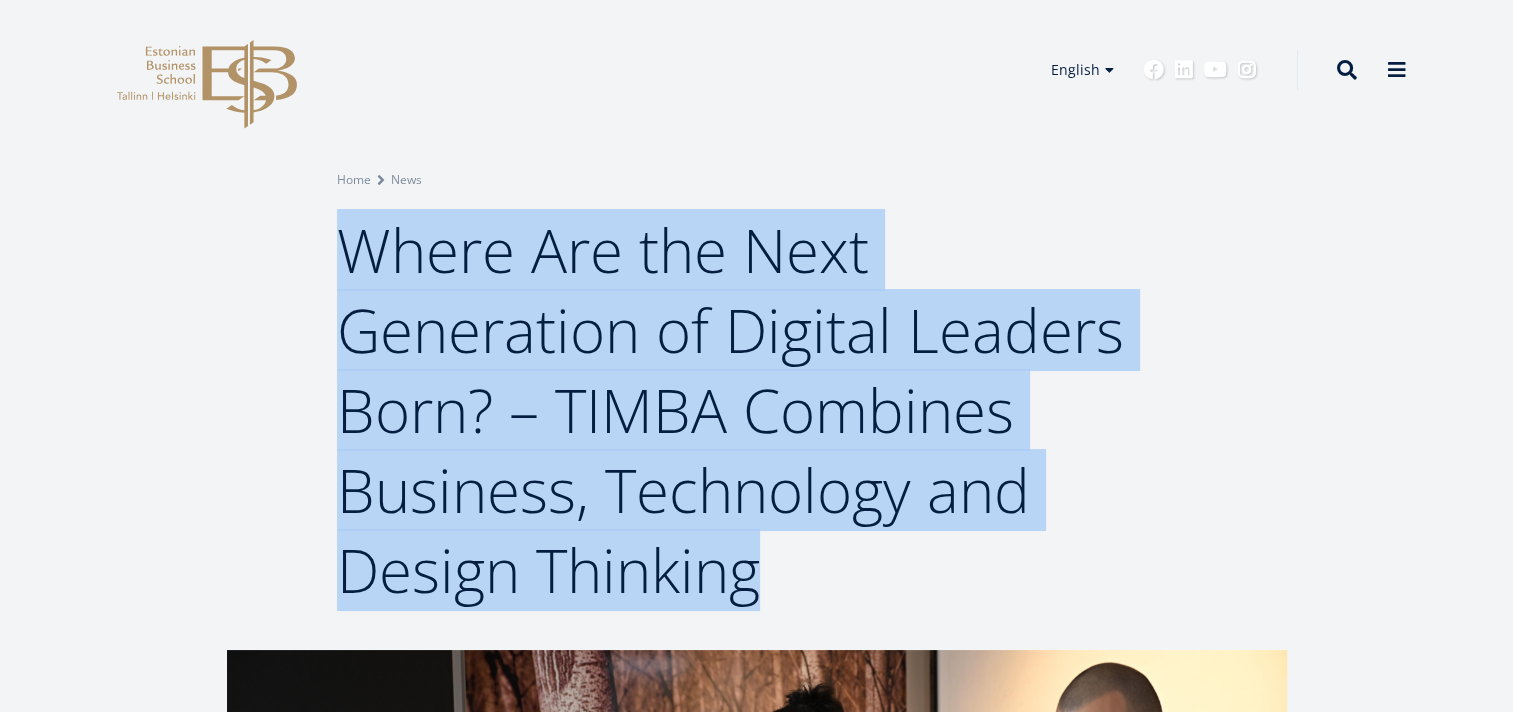 drag, startPoint x: 764, startPoint y: 580, endPoint x: 310, endPoint y: 284, distance: 541.97046 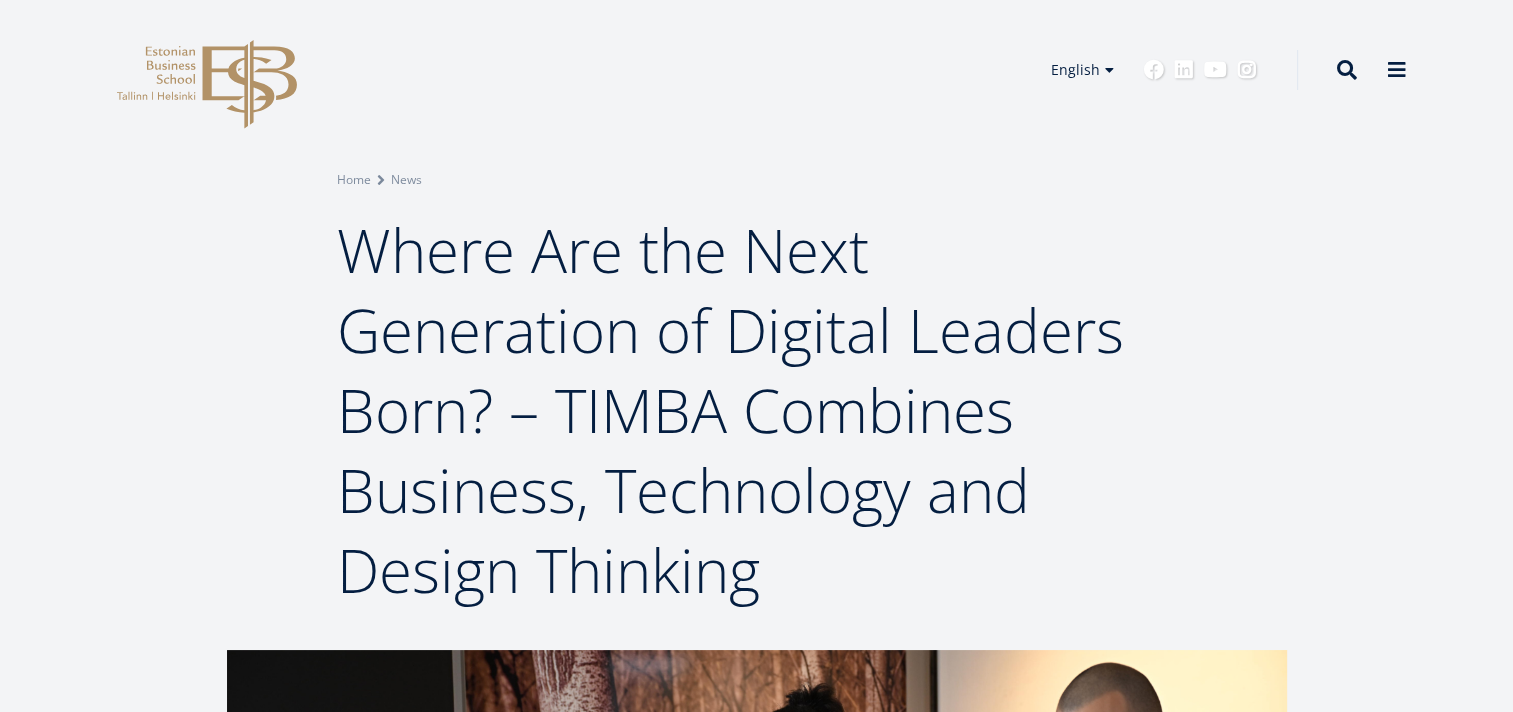 click on "EBS Logo
Created with Sketch.
Kasutaja konto menüü
Log in
Estonian Estonian English
English Estonian English
Social Links
Facebook
Linkedin
Youtube
Instagram" at bounding box center [756, 70] 